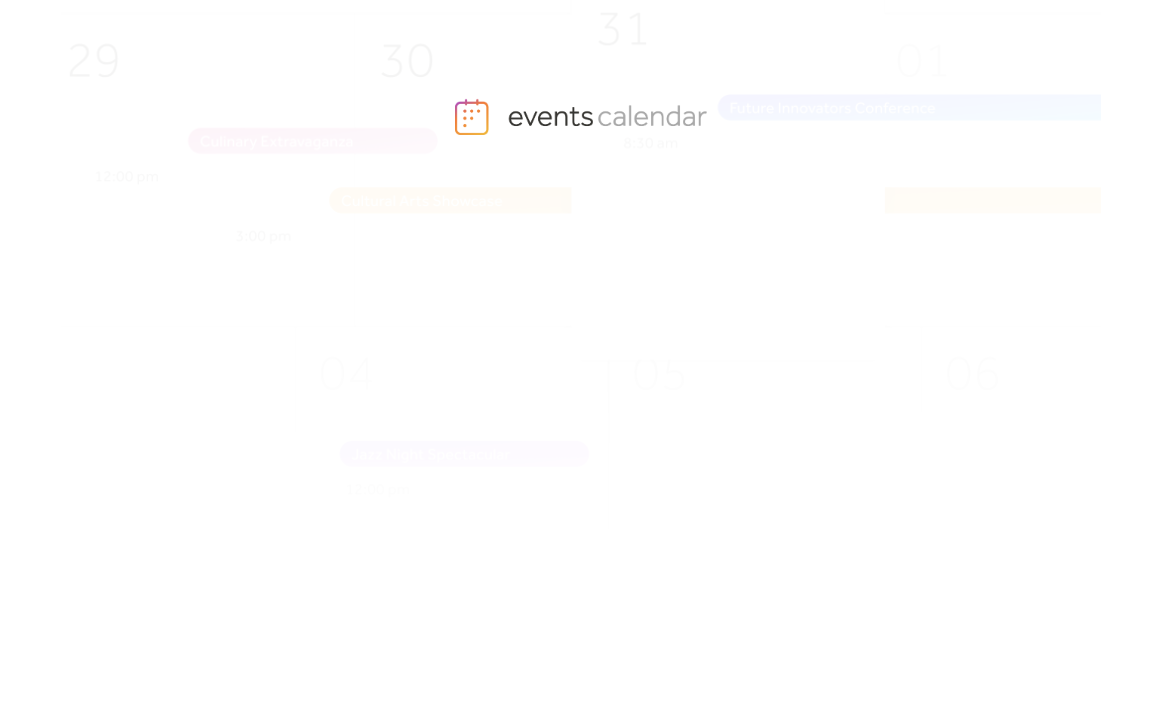 scroll, scrollTop: 0, scrollLeft: 0, axis: both 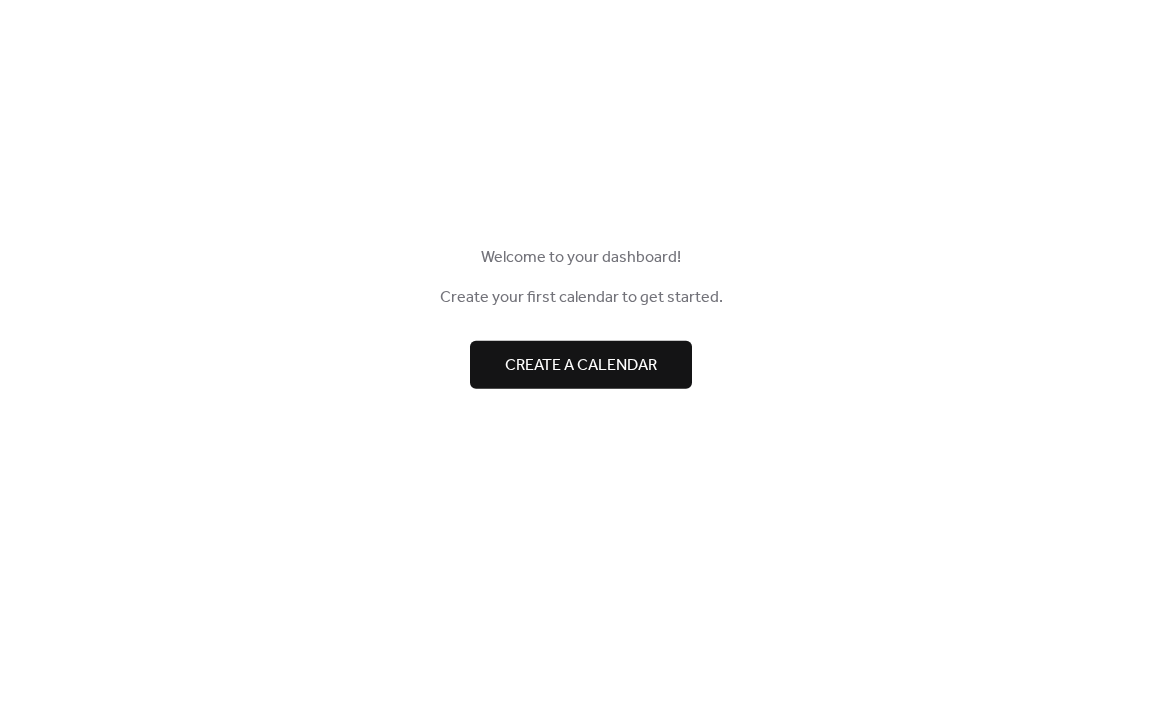 click on "Create a calendar" at bounding box center (581, 365) 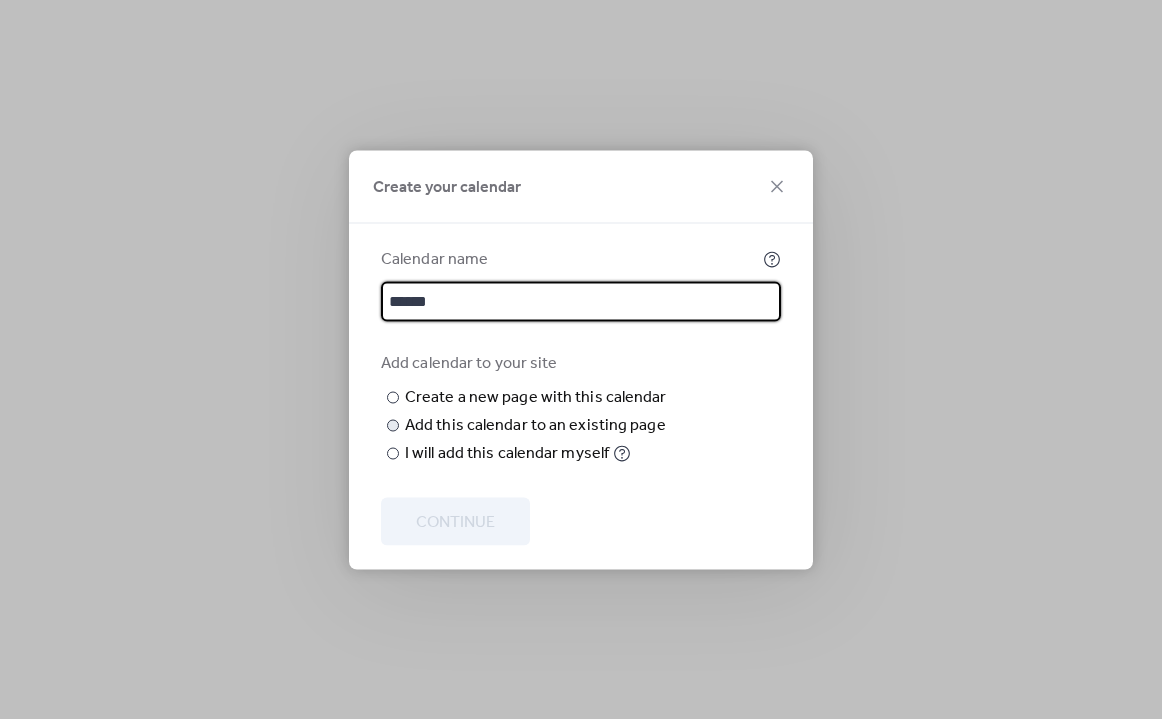 type on "******" 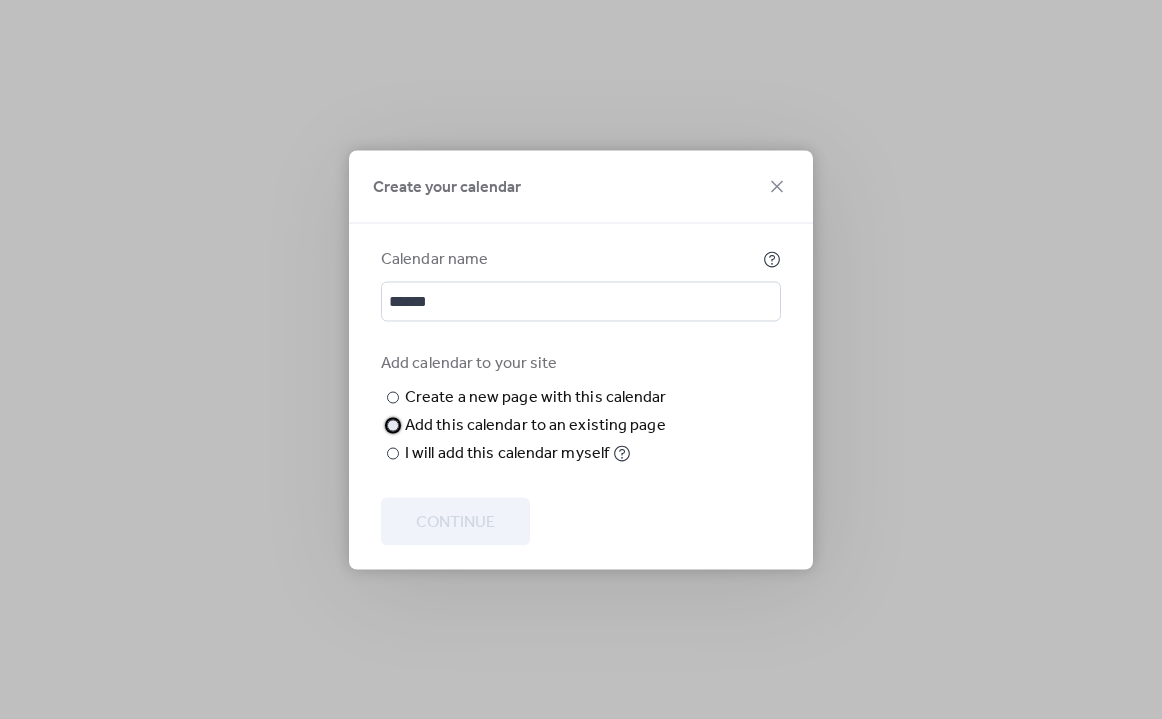 click at bounding box center (393, 425) 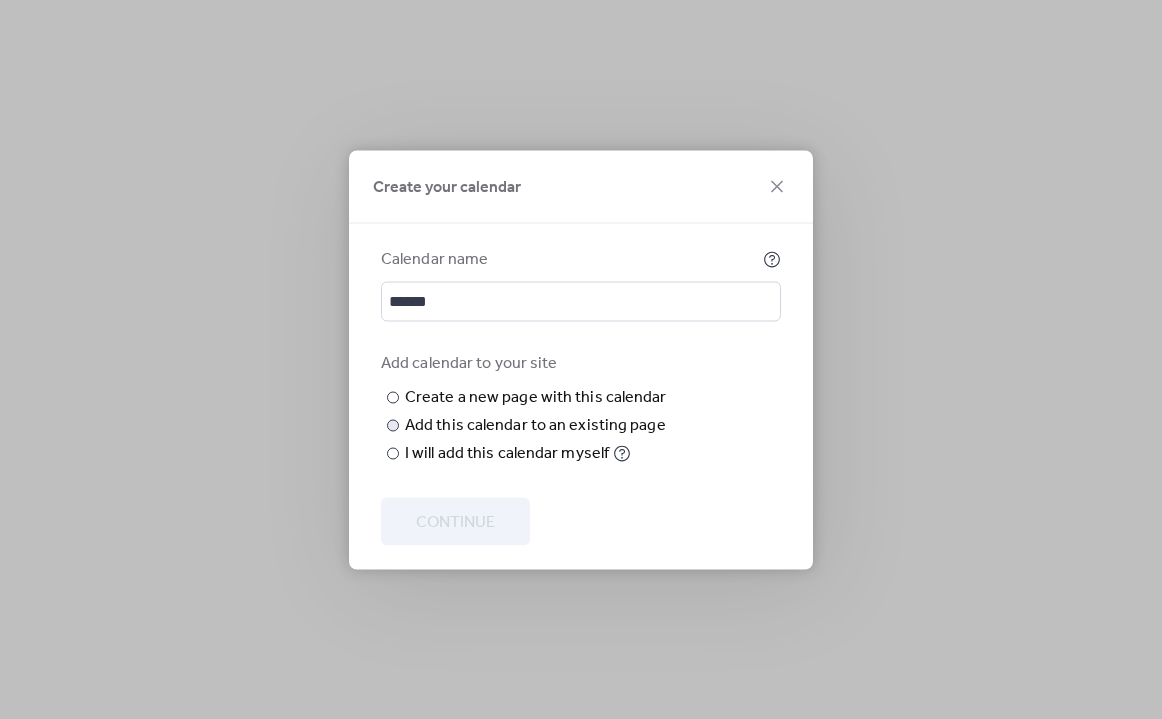 click on "Choose page" at bounding box center (0, 0) 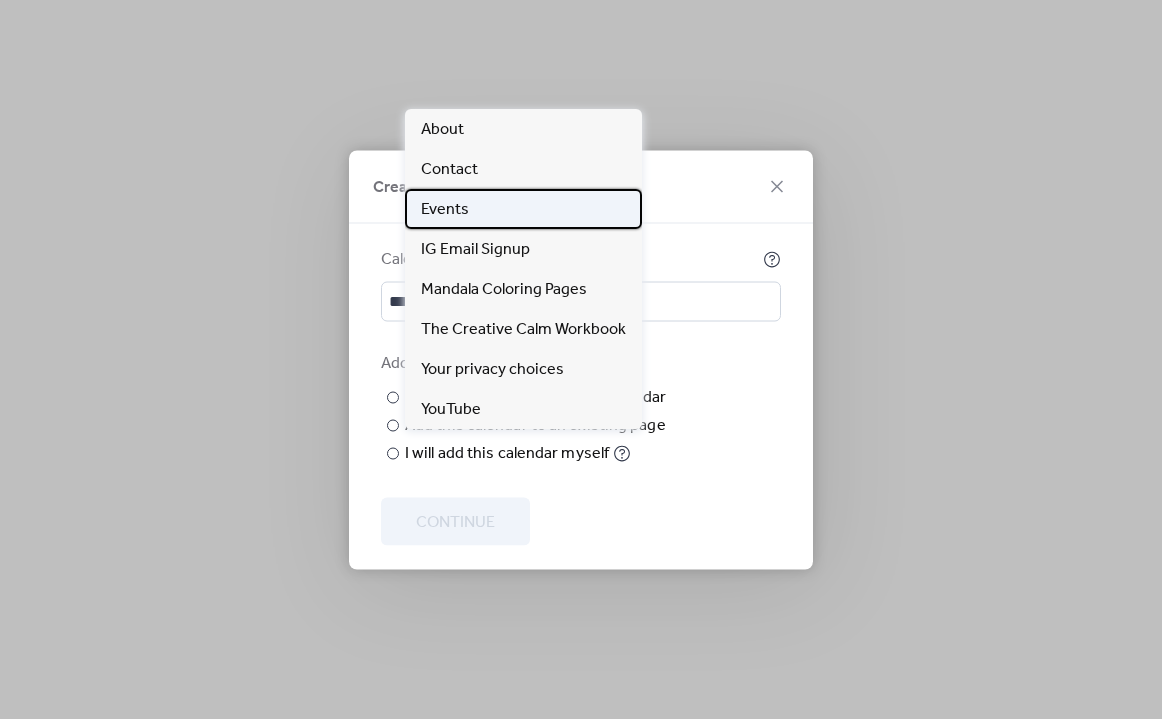 click on "Events" at bounding box center (445, 210) 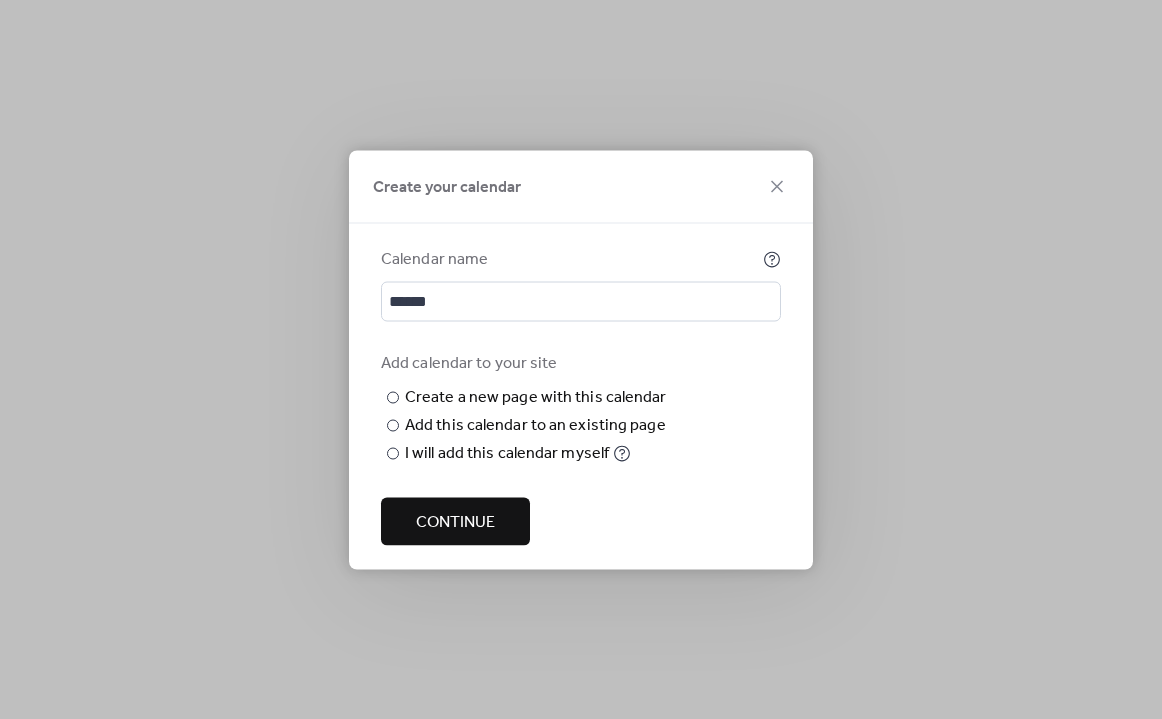 click on "Continue" at bounding box center (455, 522) 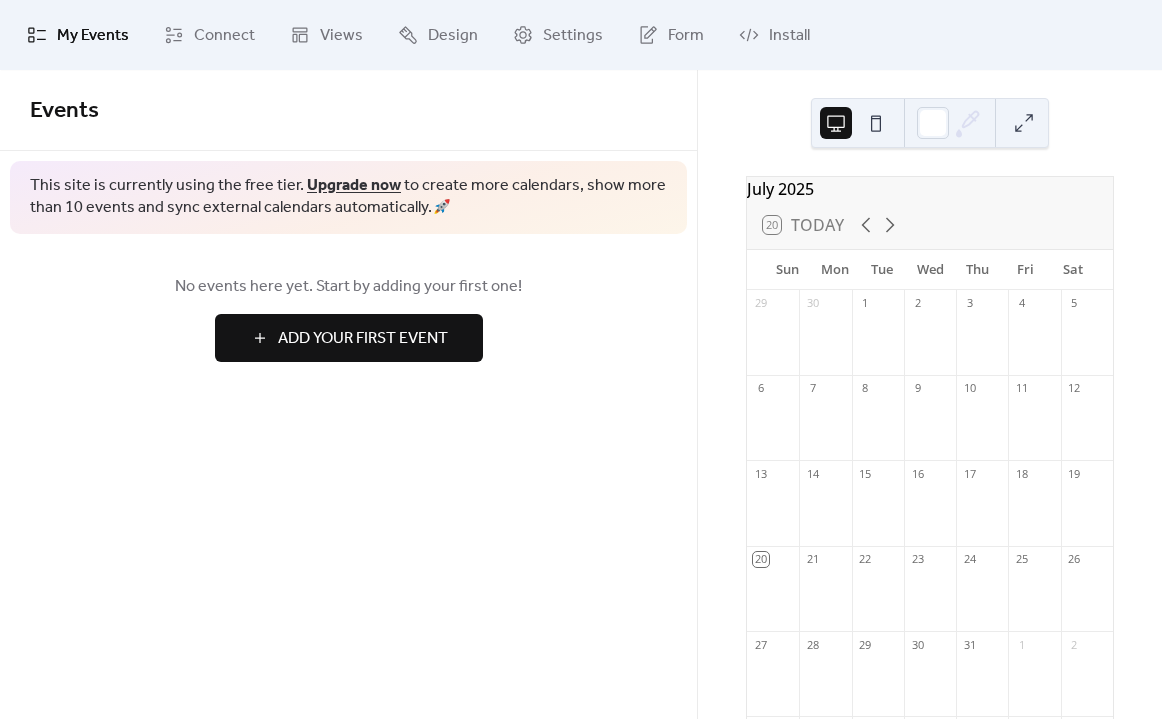 click on "Add Your First Event" at bounding box center [363, 339] 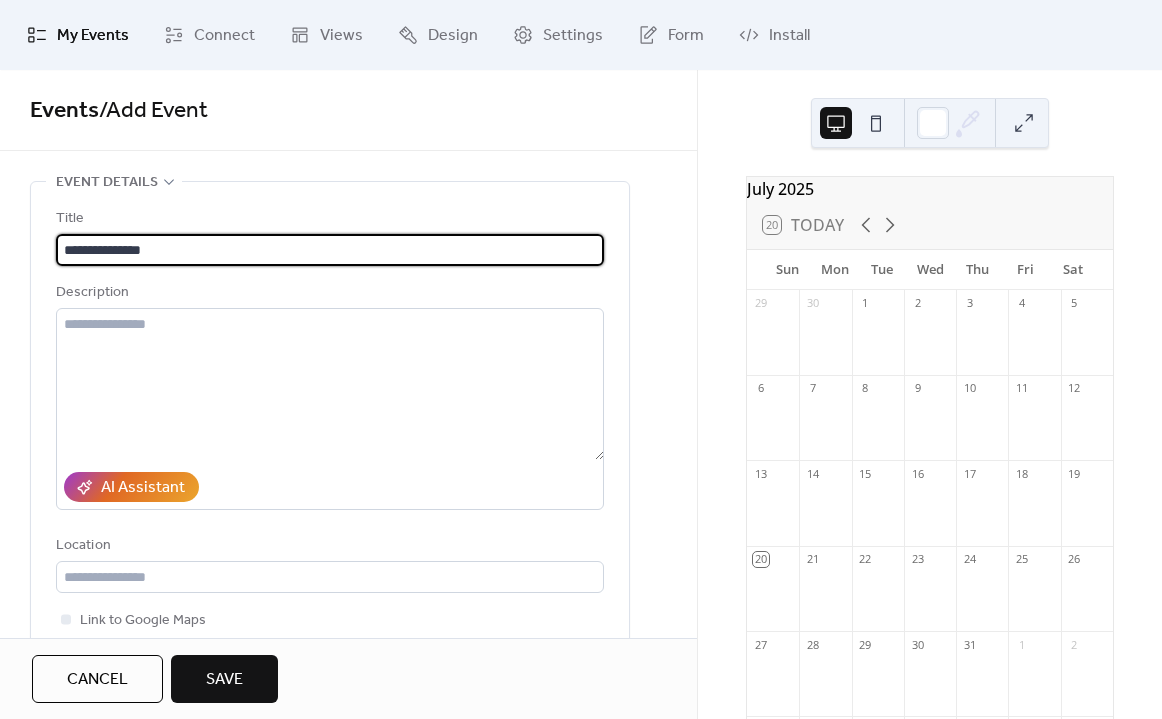 type on "**********" 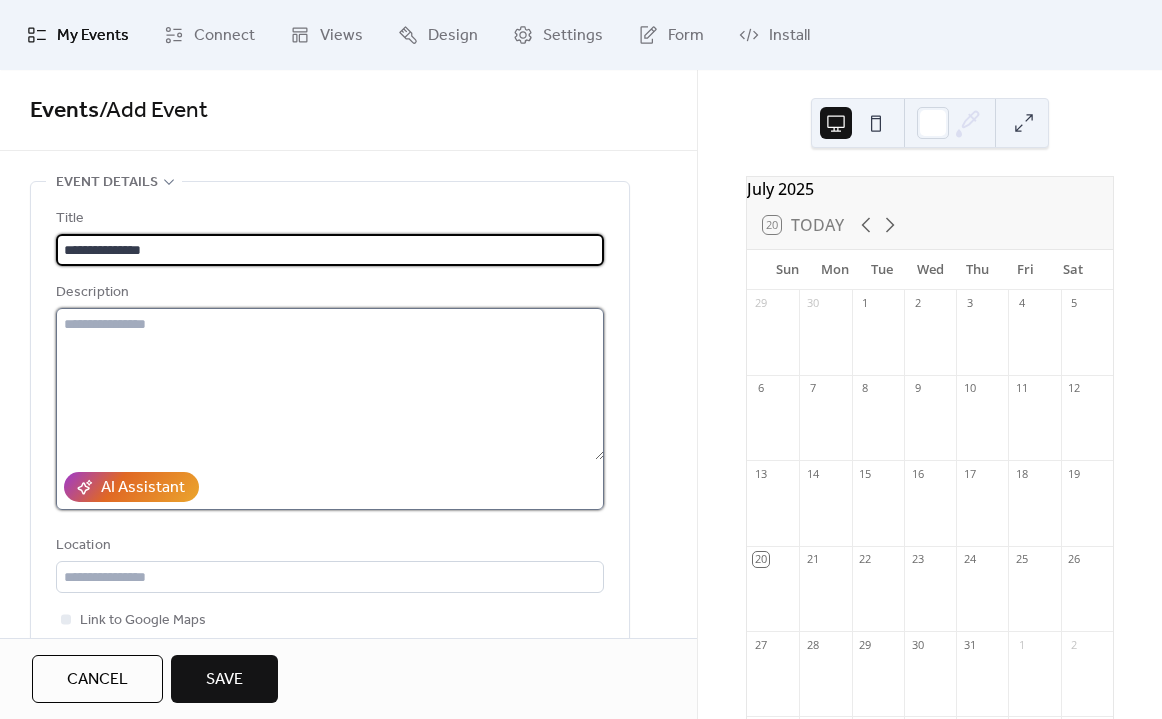 click at bounding box center (330, 384) 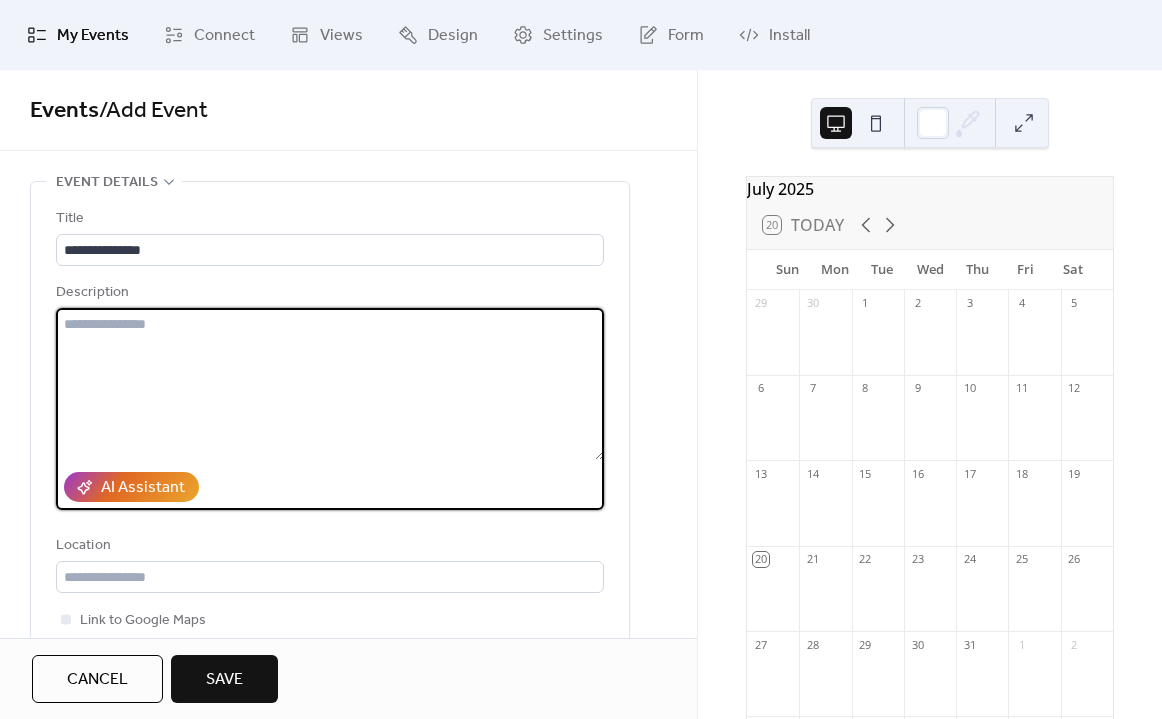 paste on "**********" 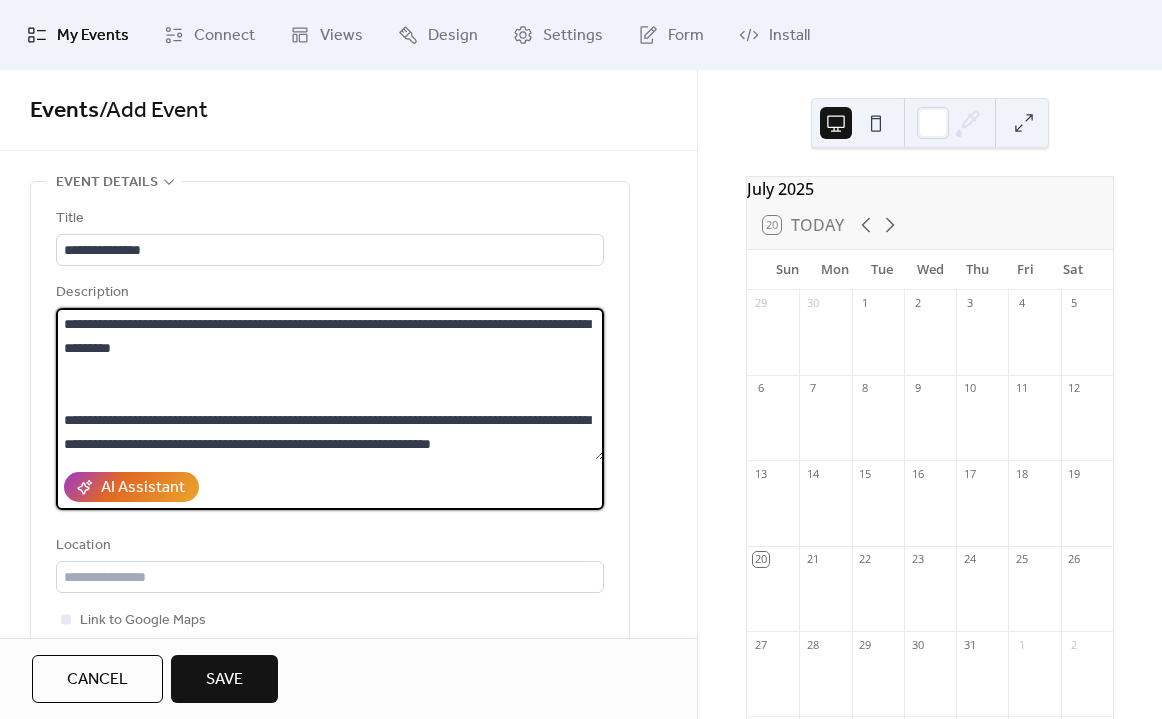 scroll, scrollTop: 69, scrollLeft: 0, axis: vertical 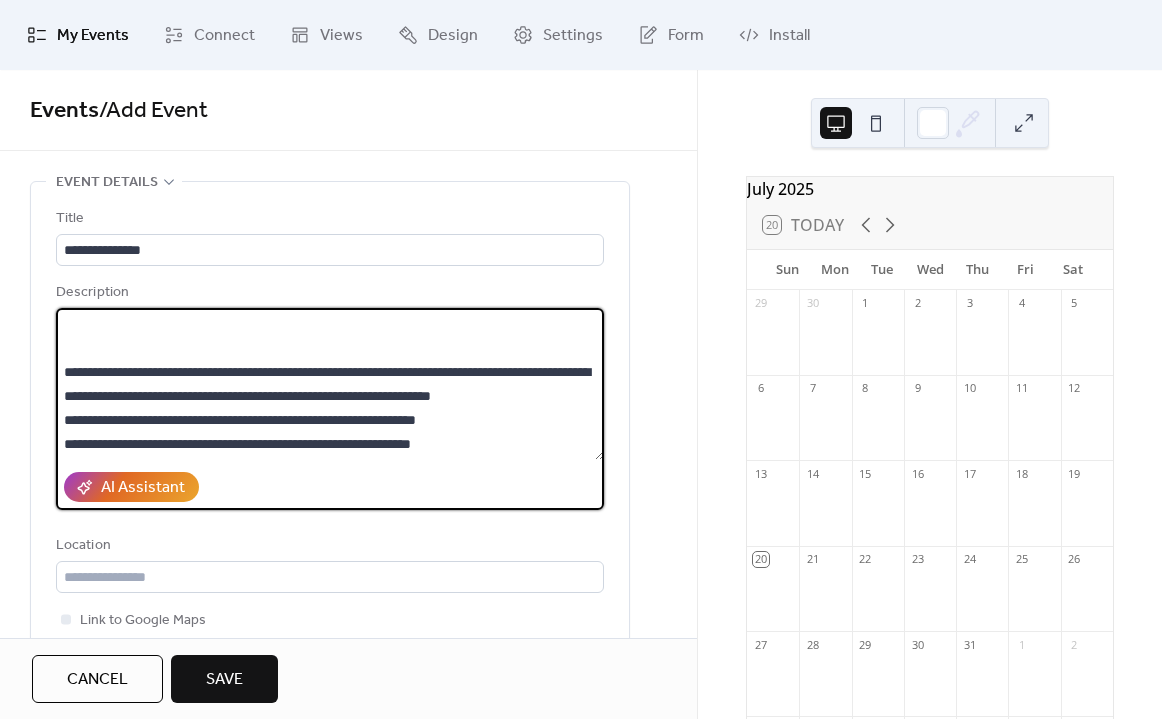 click on "**********" at bounding box center (330, 384) 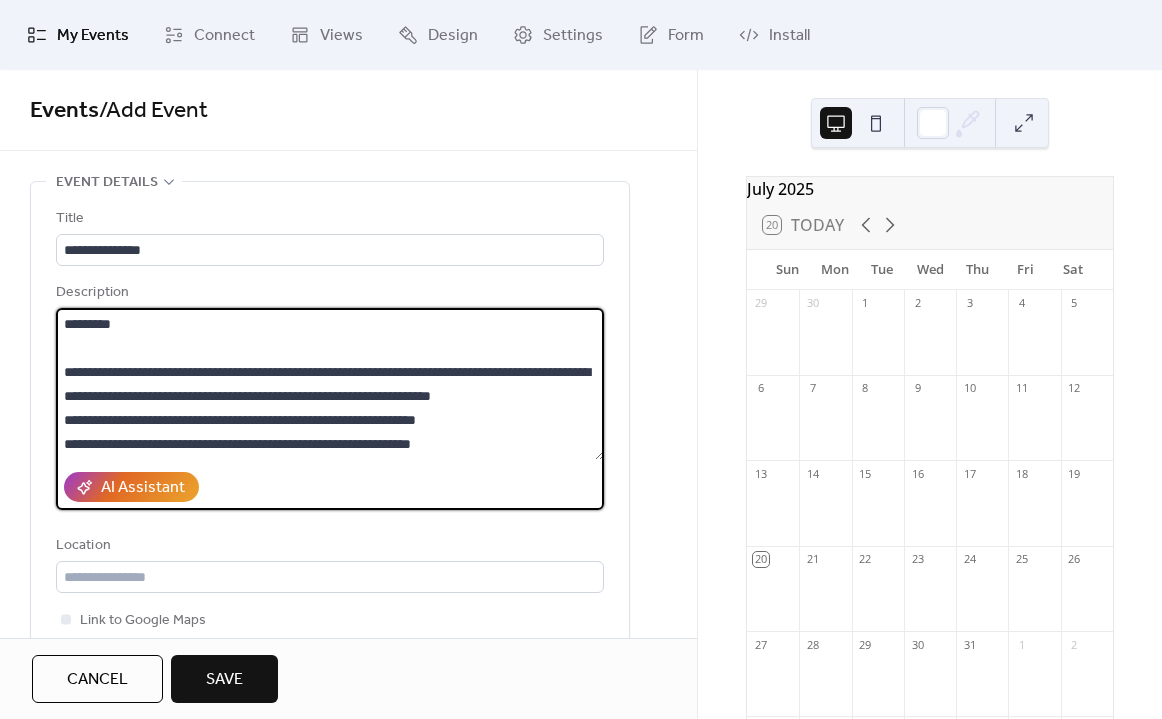 scroll, scrollTop: 45, scrollLeft: 0, axis: vertical 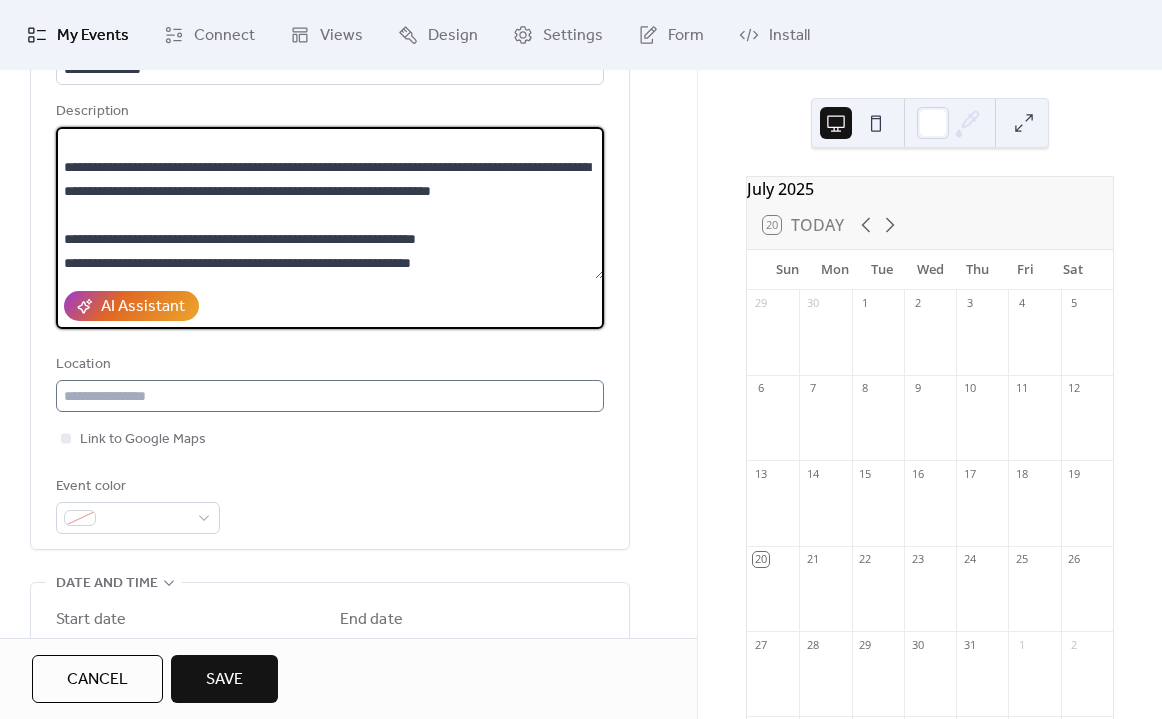 type on "**********" 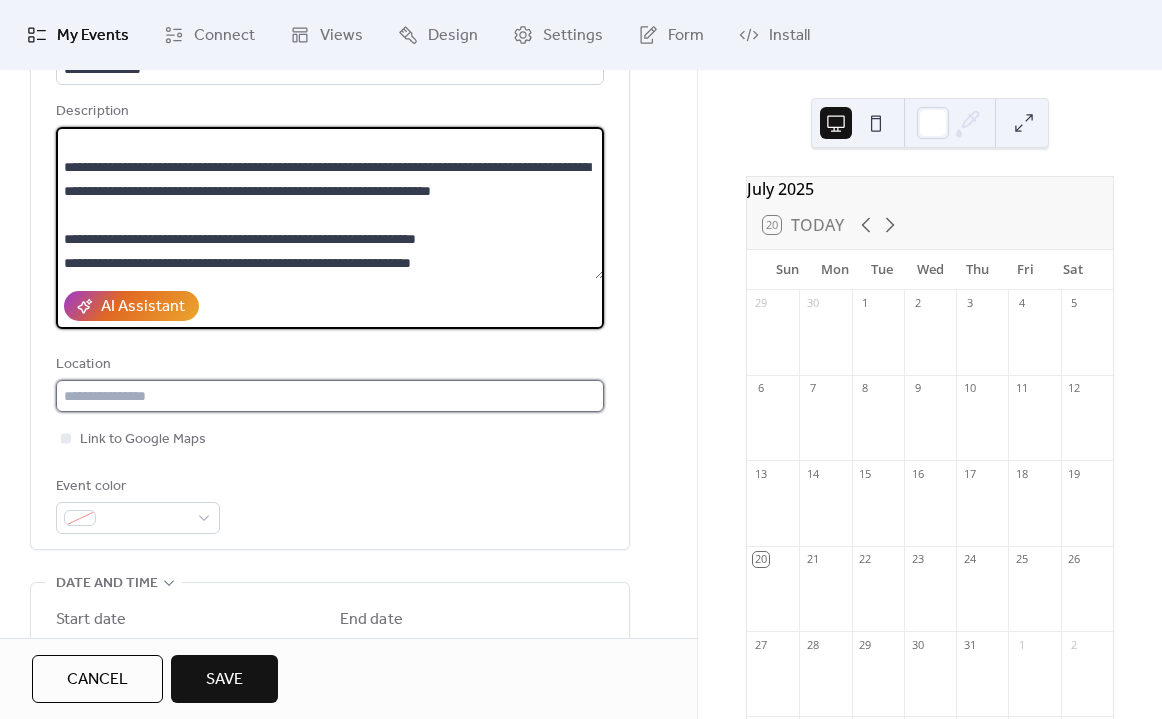 click at bounding box center (330, 396) 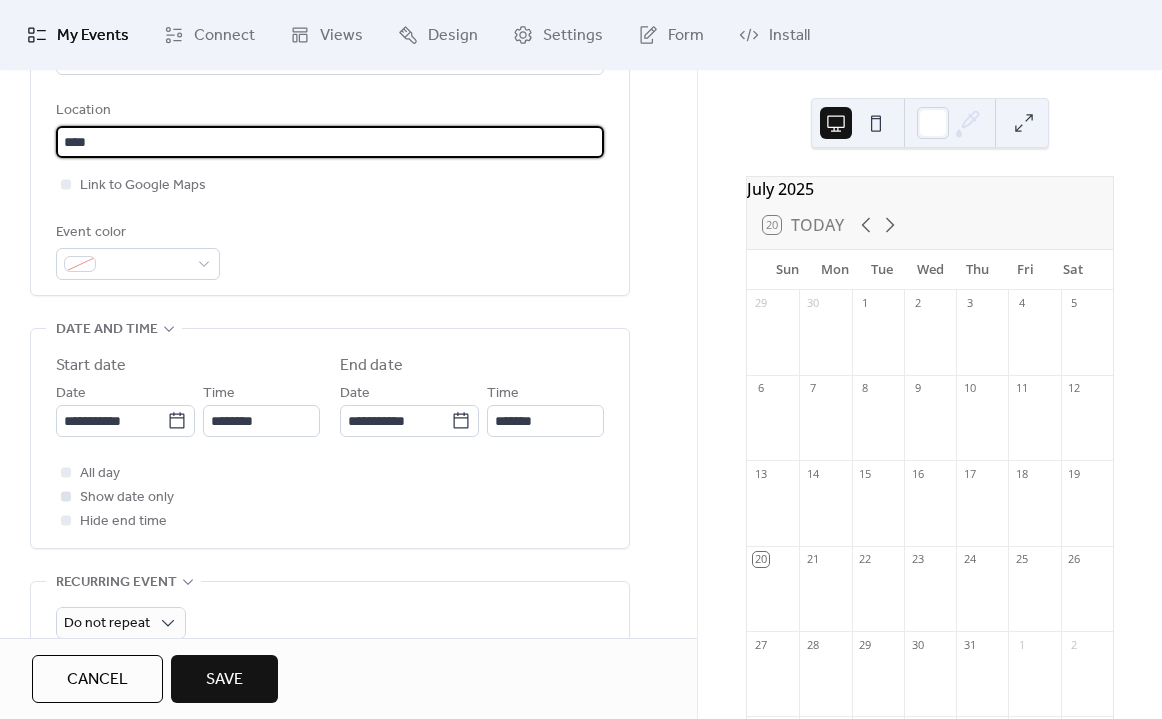 scroll, scrollTop: 437, scrollLeft: 0, axis: vertical 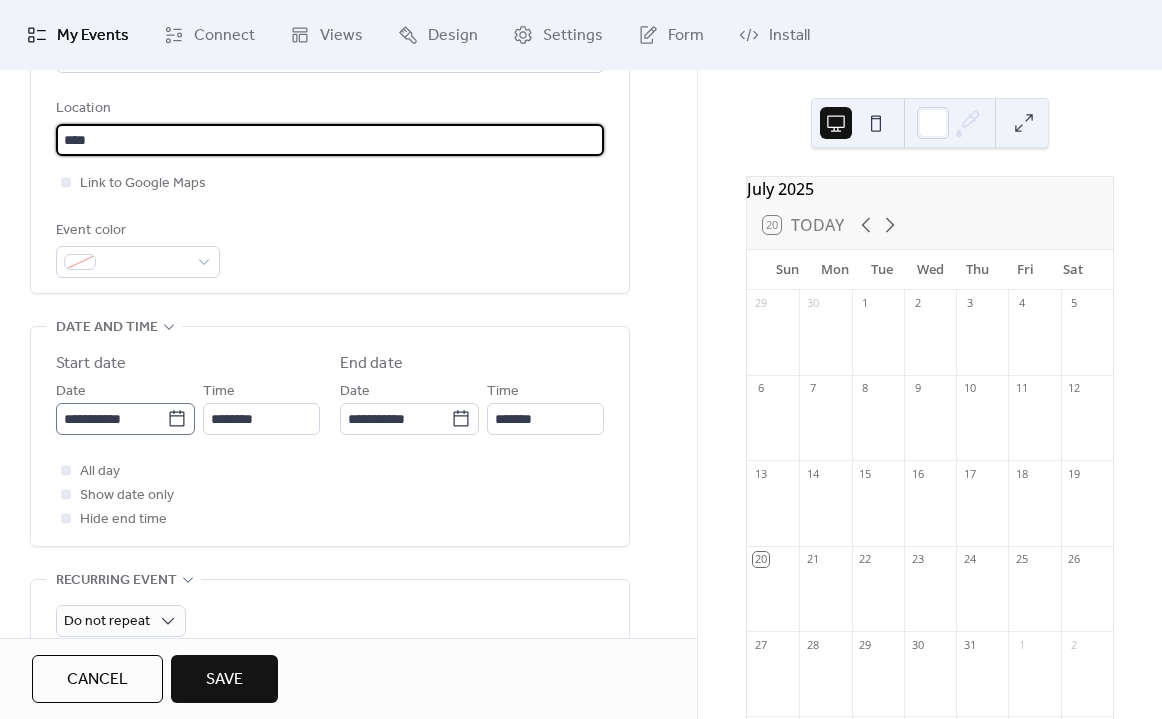 type on "****" 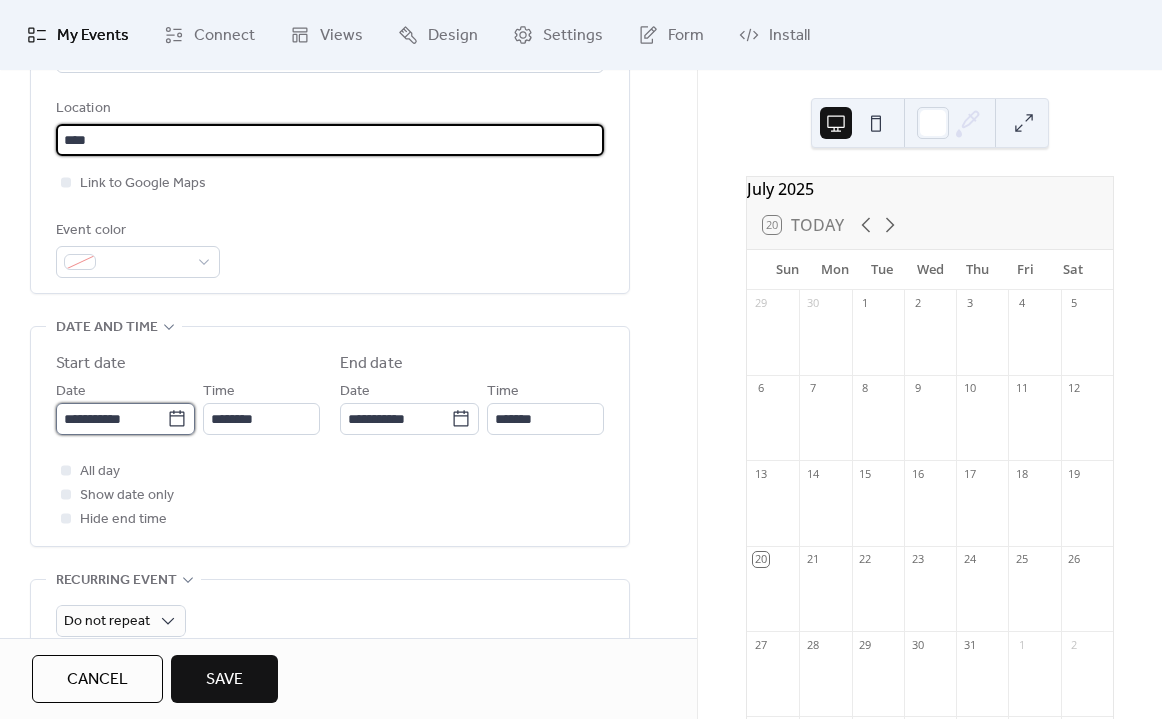 click on "**********" at bounding box center [111, 419] 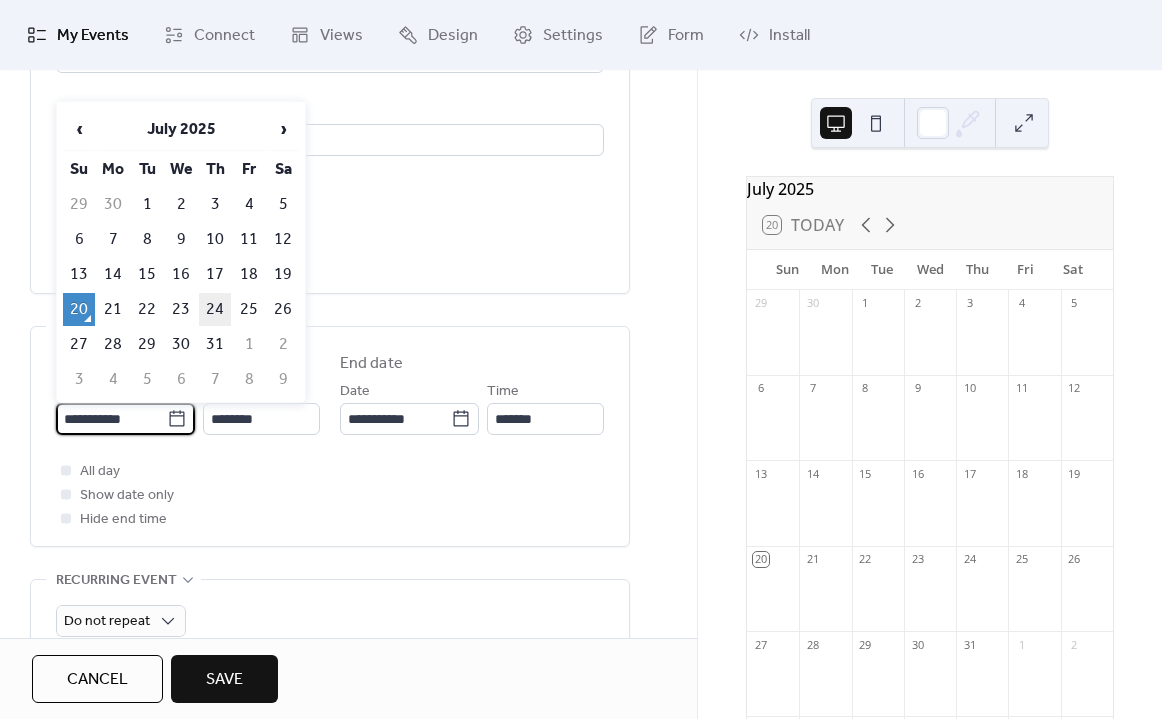 click on "24" at bounding box center (215, 309) 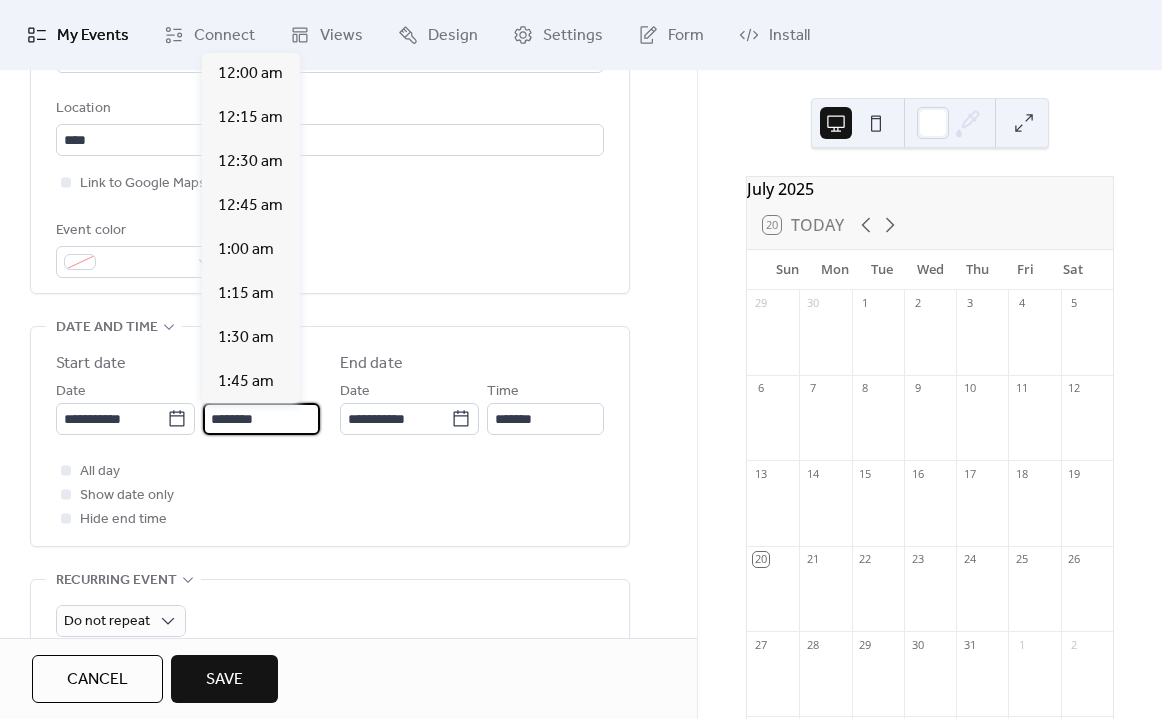 click on "********" at bounding box center [261, 419] 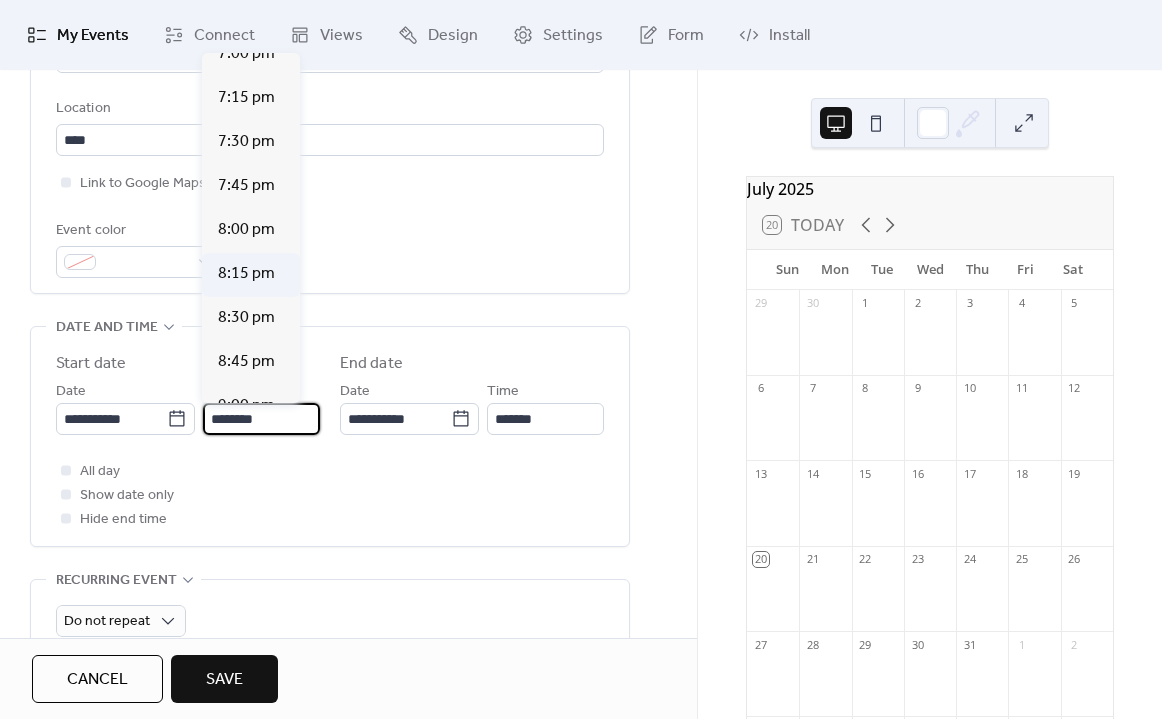 scroll, scrollTop: 3349, scrollLeft: 0, axis: vertical 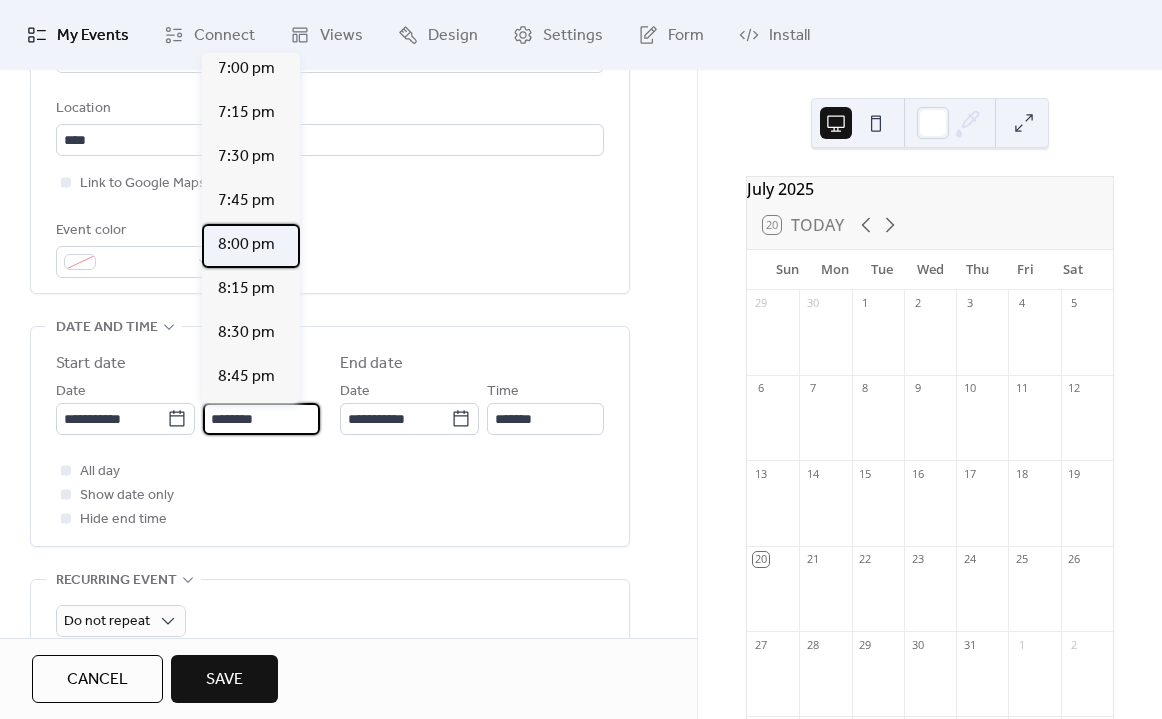 click on "8:00 pm" at bounding box center (246, 245) 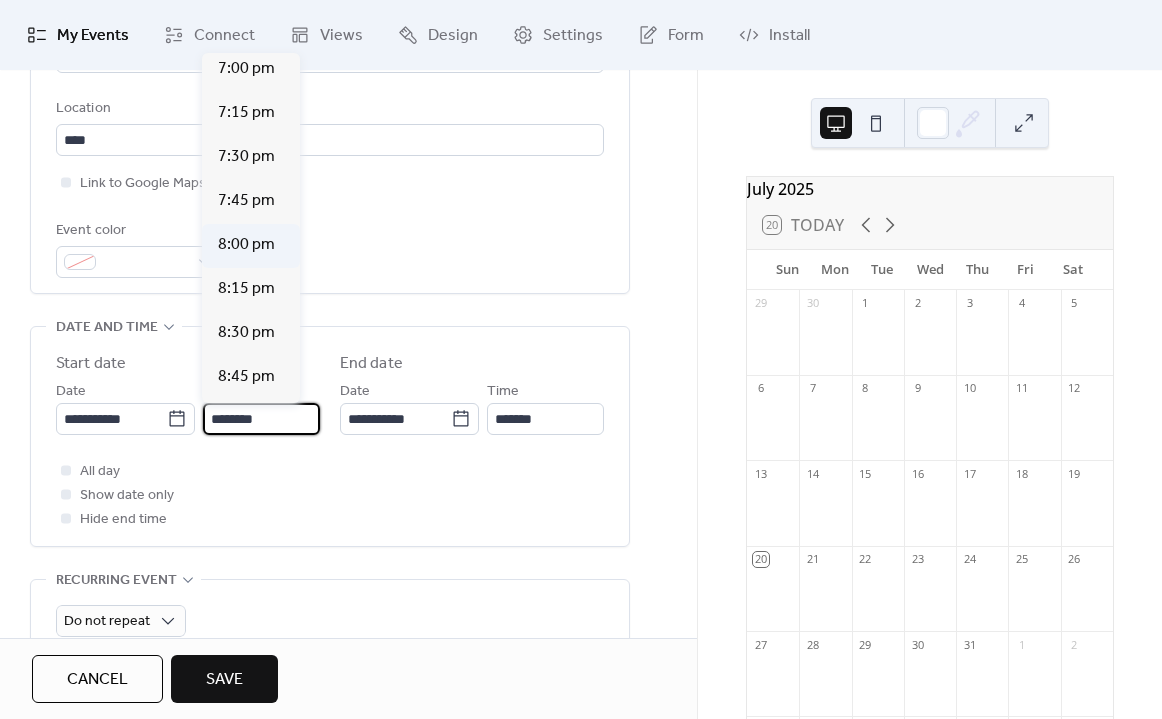 type on "*******" 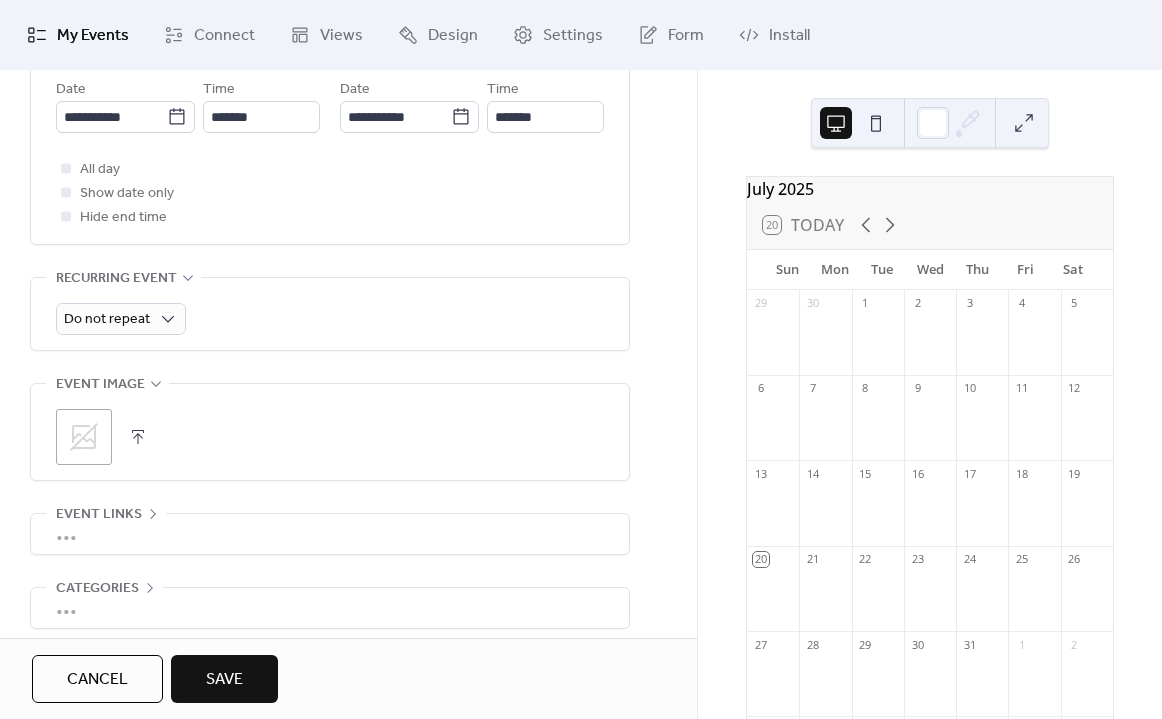 scroll, scrollTop: 765, scrollLeft: 0, axis: vertical 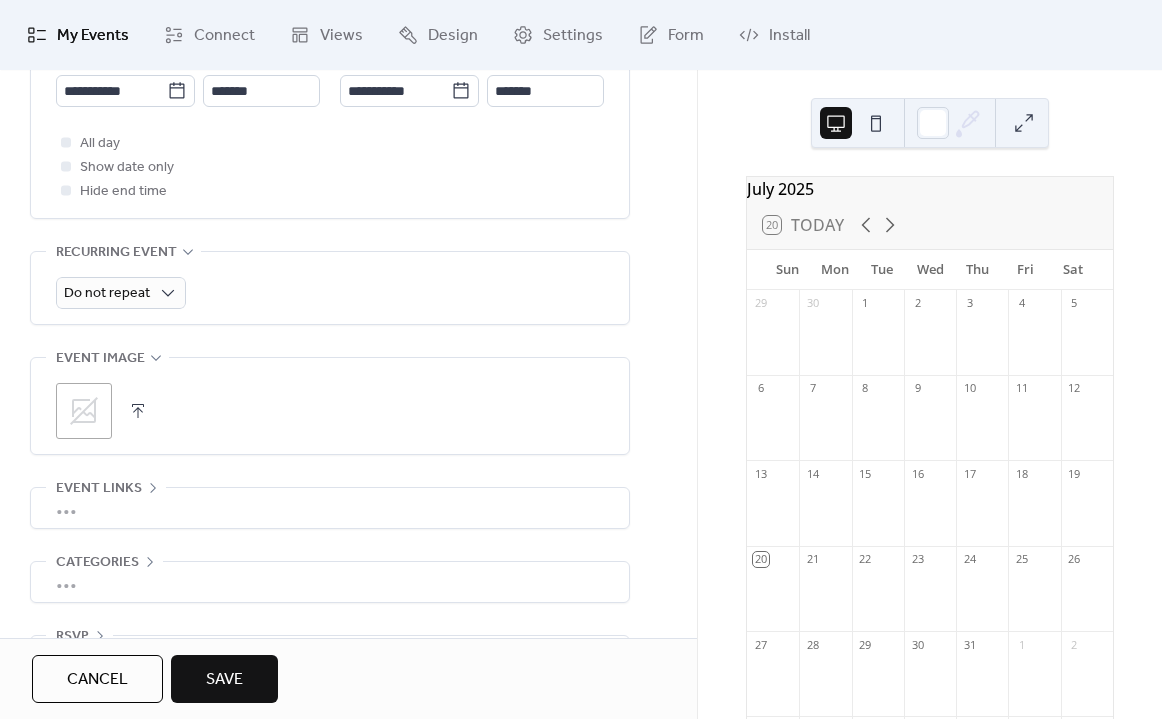 click 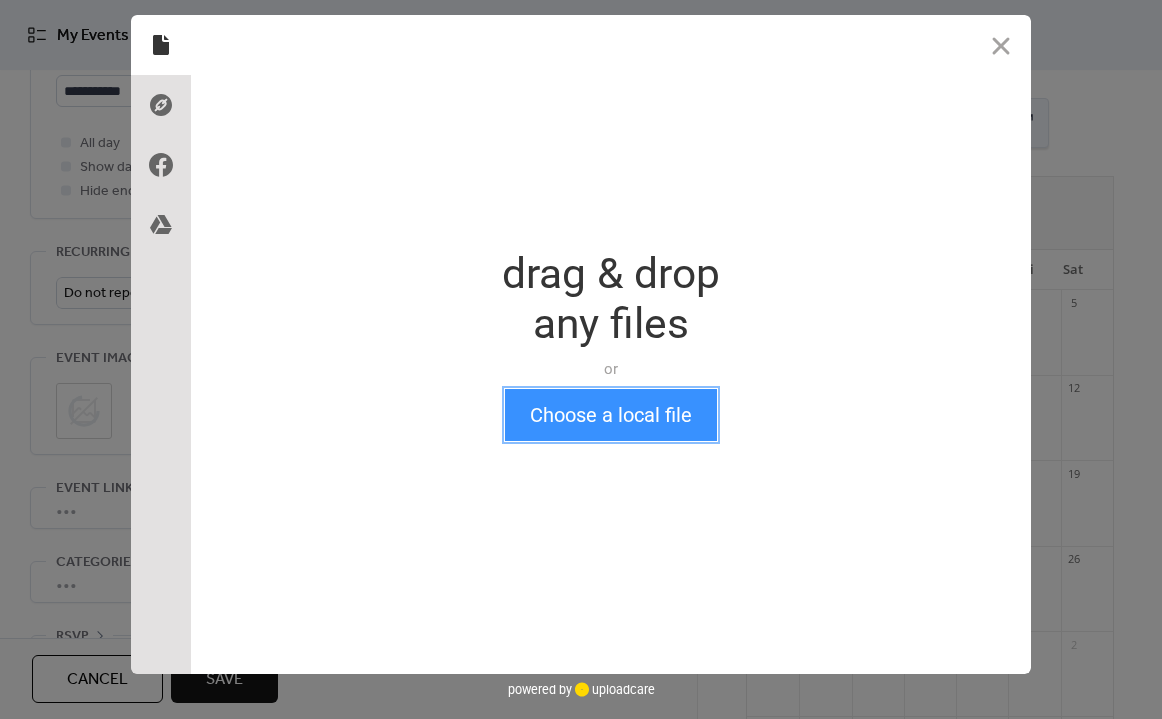 click on "Choose a local file" at bounding box center (611, 415) 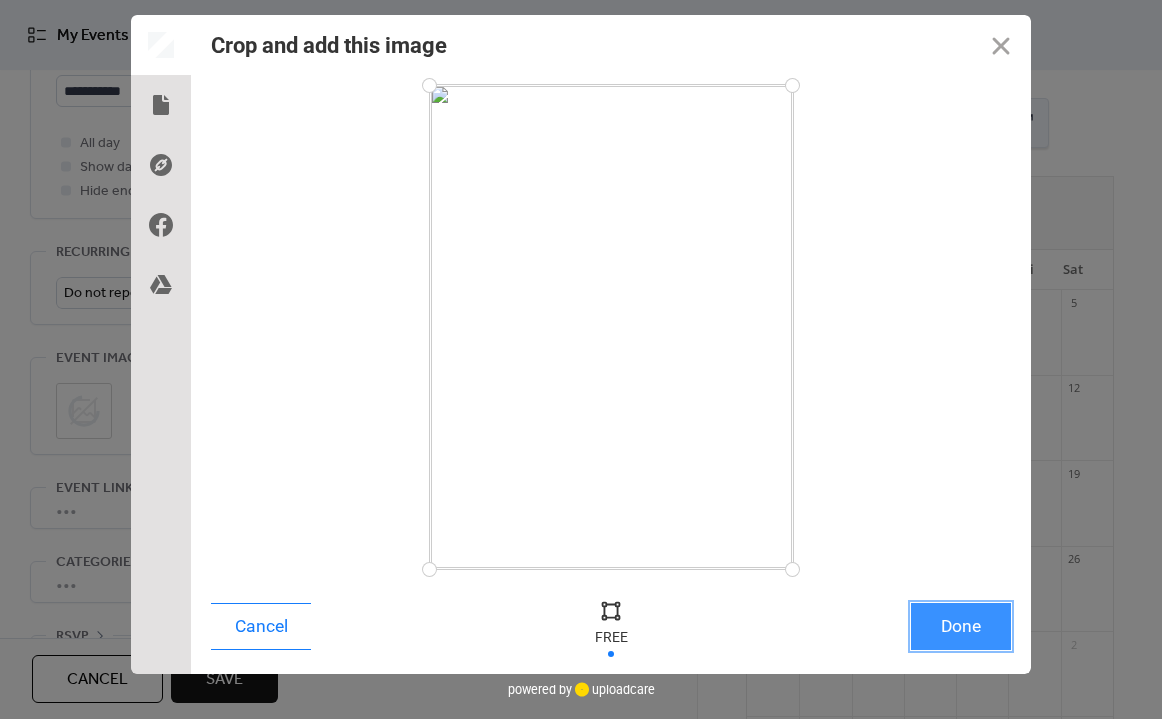click on "Done" at bounding box center [961, 626] 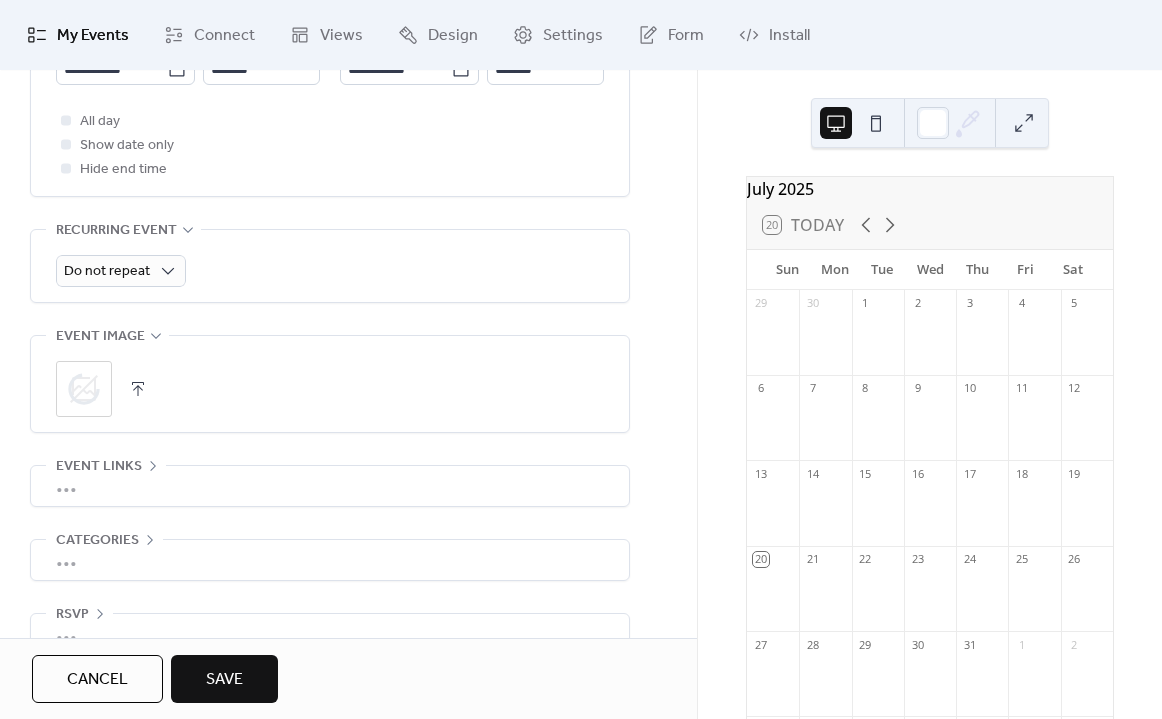 scroll, scrollTop: 798, scrollLeft: 0, axis: vertical 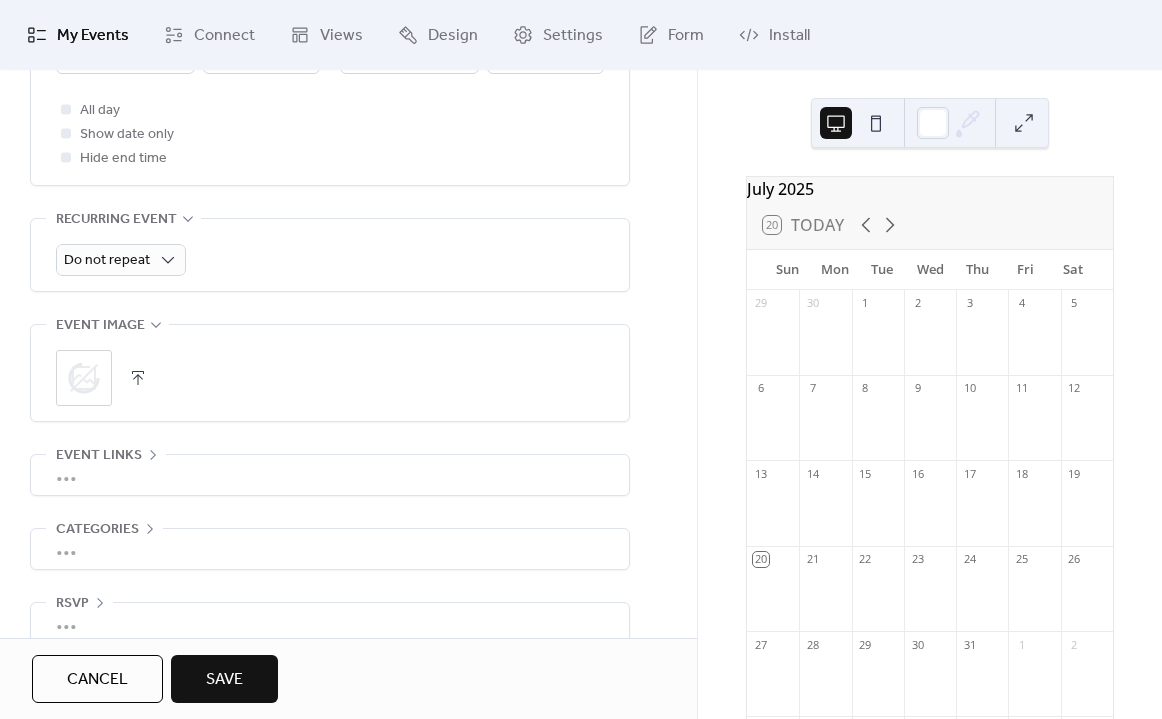 click on "•••" at bounding box center (330, 475) 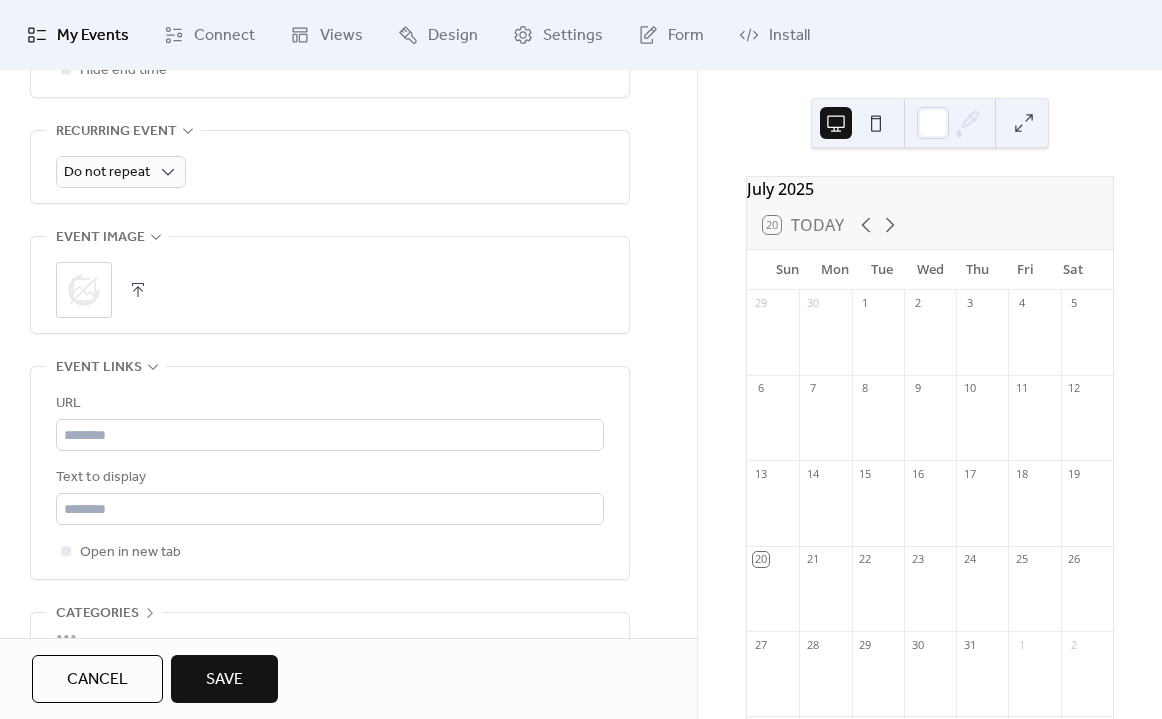 scroll, scrollTop: 976, scrollLeft: 0, axis: vertical 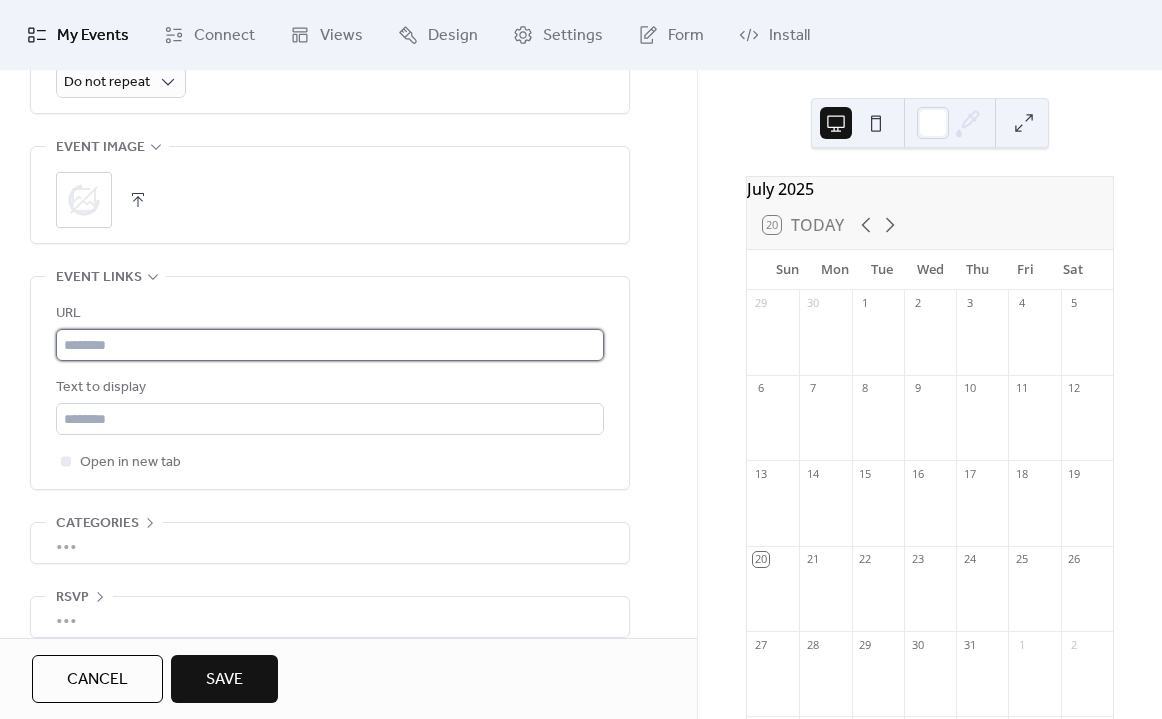 click at bounding box center (330, 345) 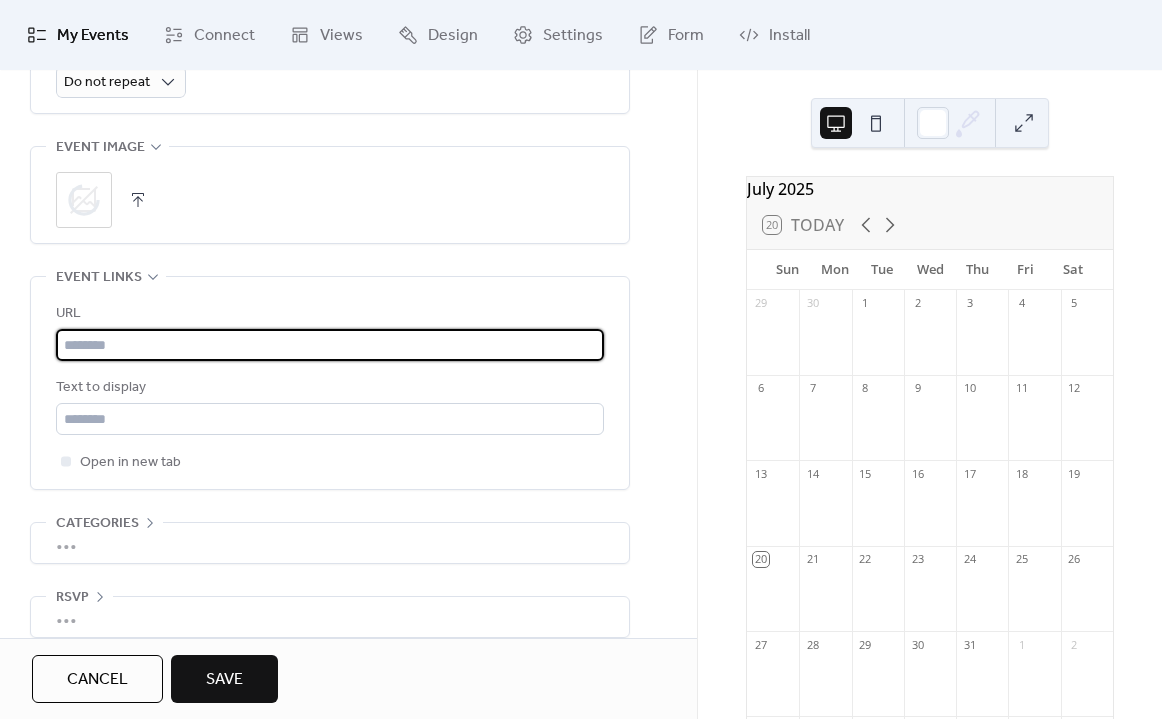 paste on "**********" 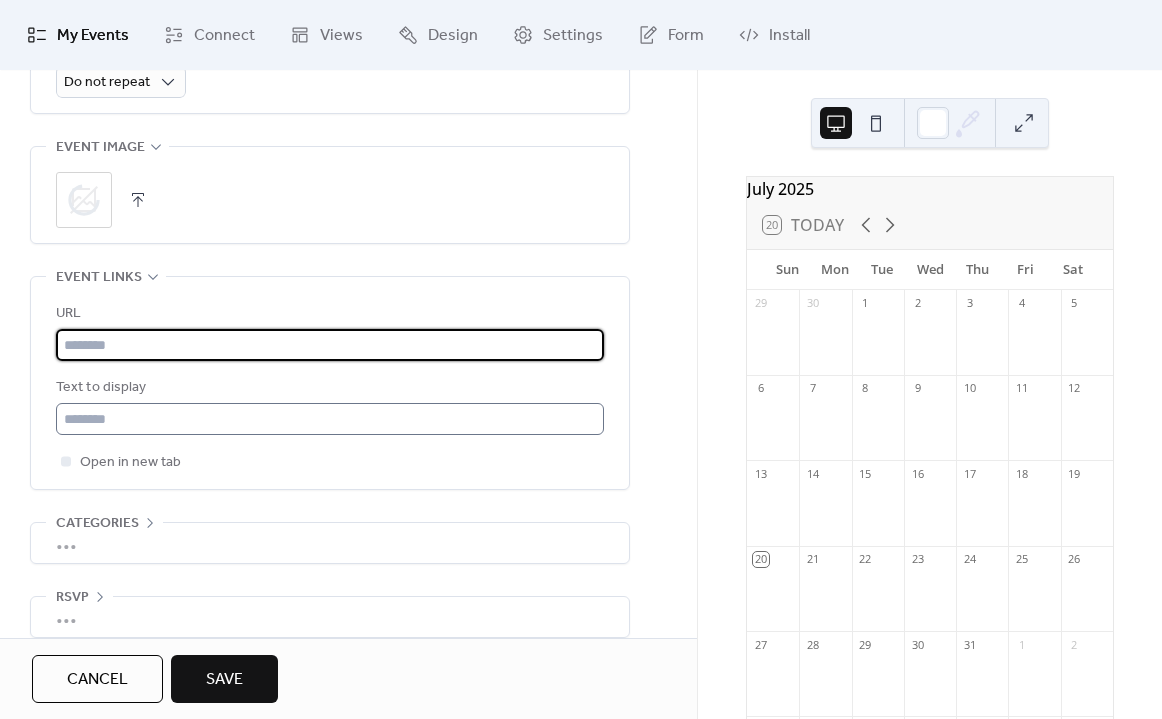 scroll, scrollTop: 0, scrollLeft: 0, axis: both 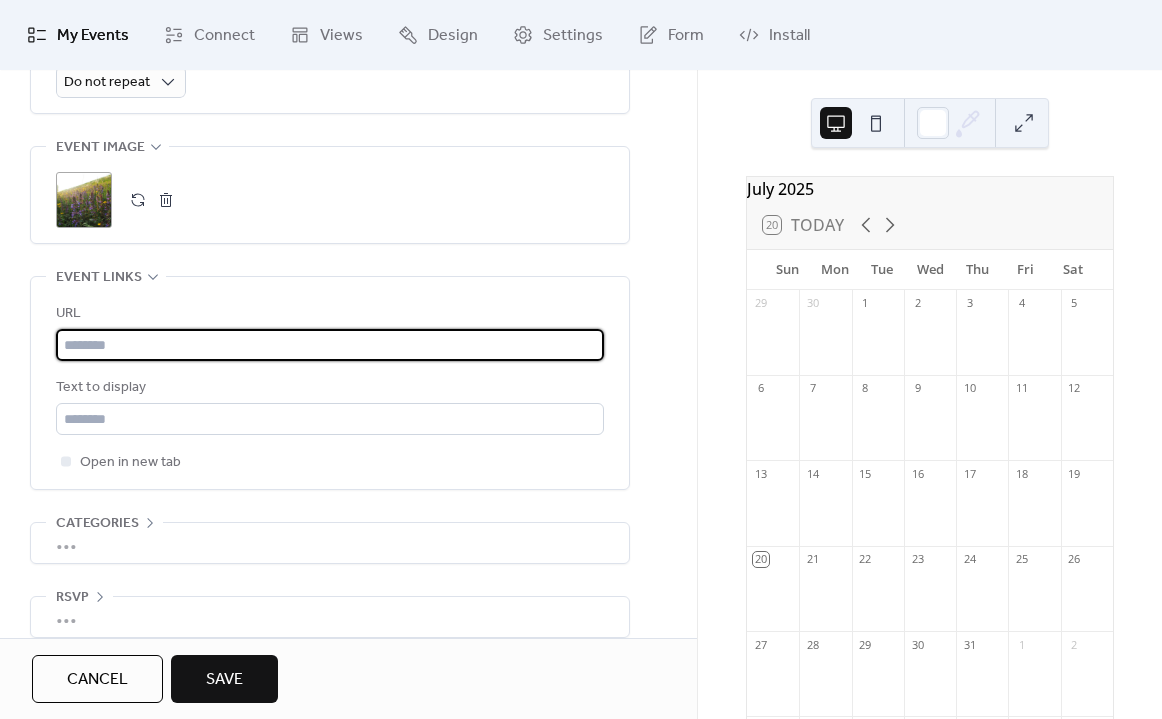 paste on "**********" 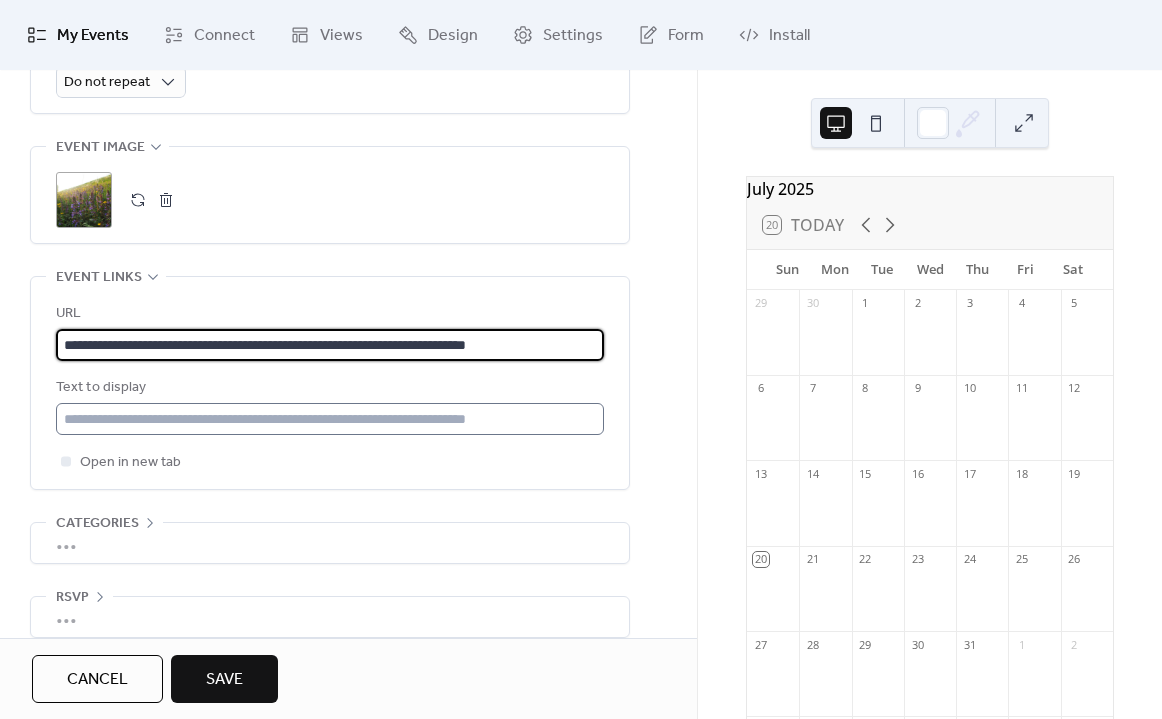 type on "**********" 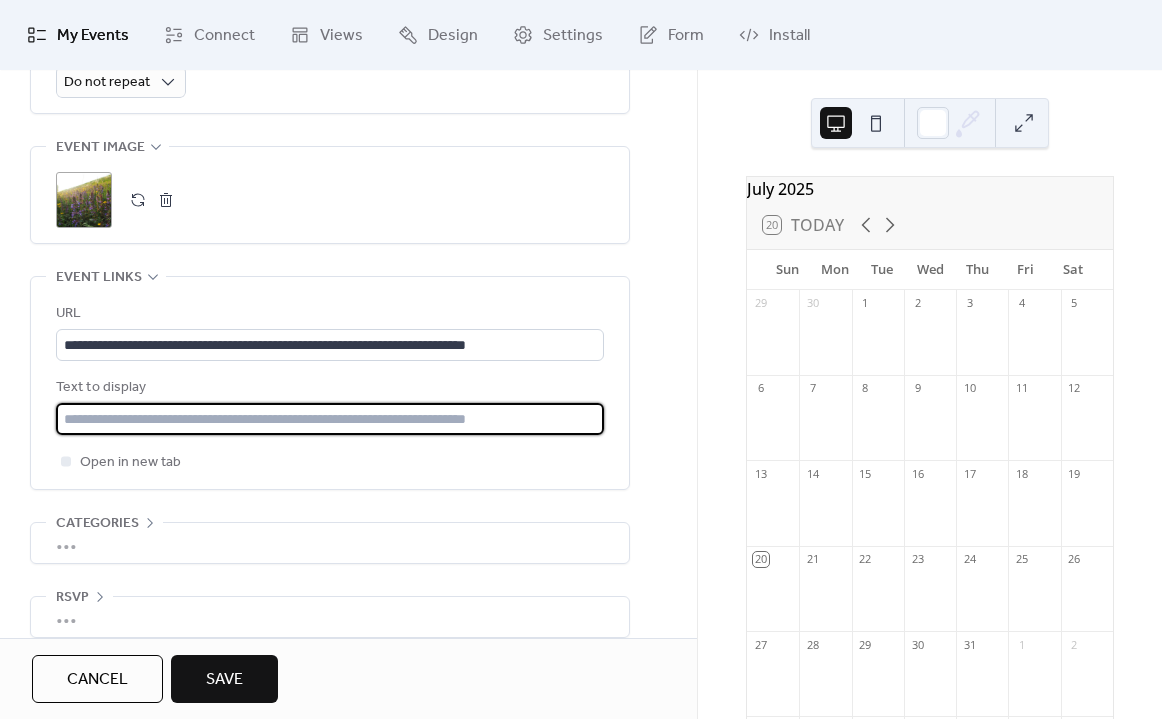 click at bounding box center (330, 419) 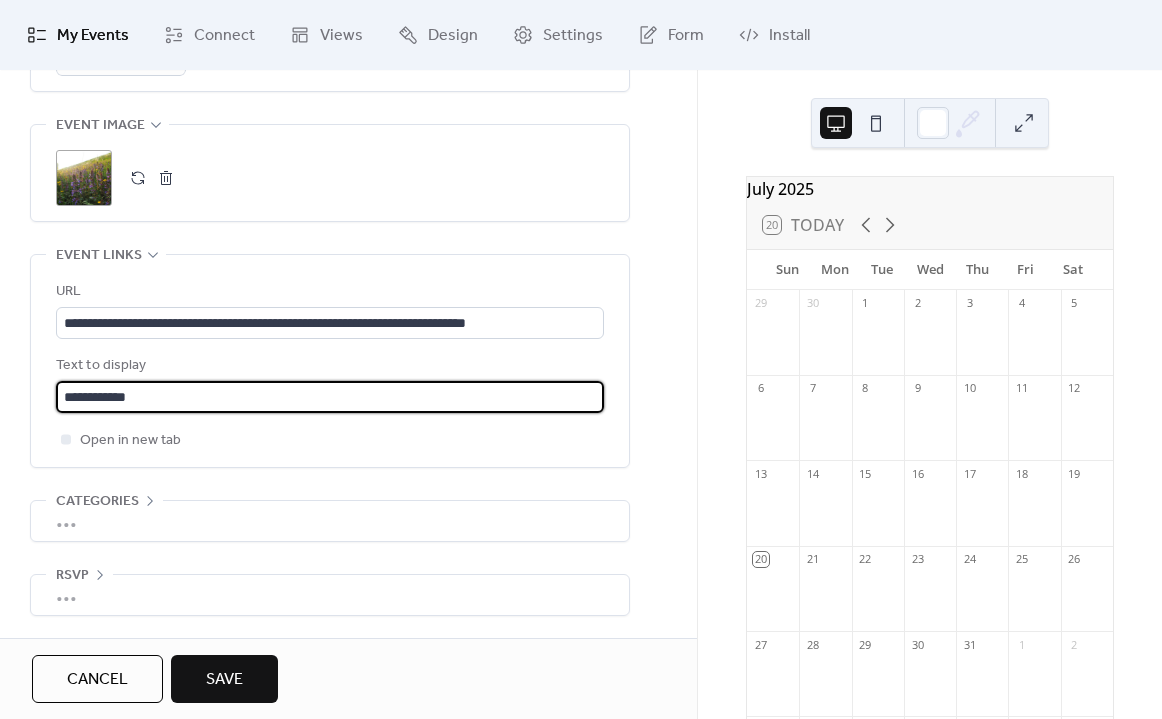 type on "**********" 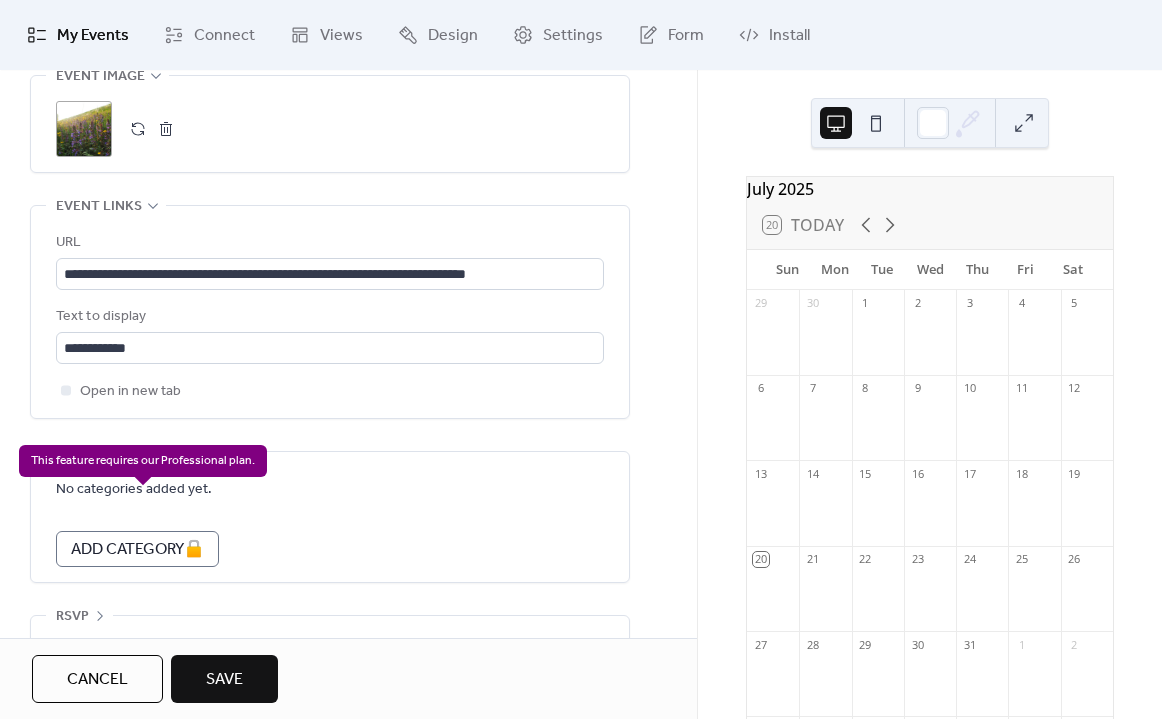 scroll, scrollTop: 1088, scrollLeft: 0, axis: vertical 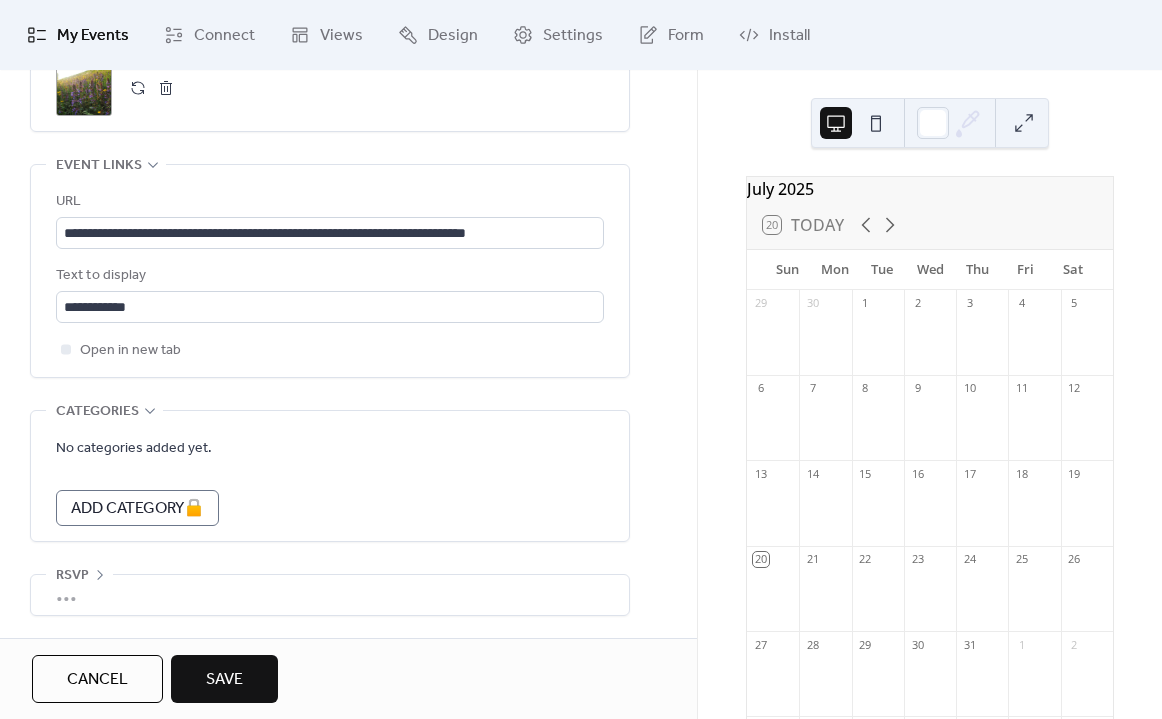 click on "•••" at bounding box center (330, 595) 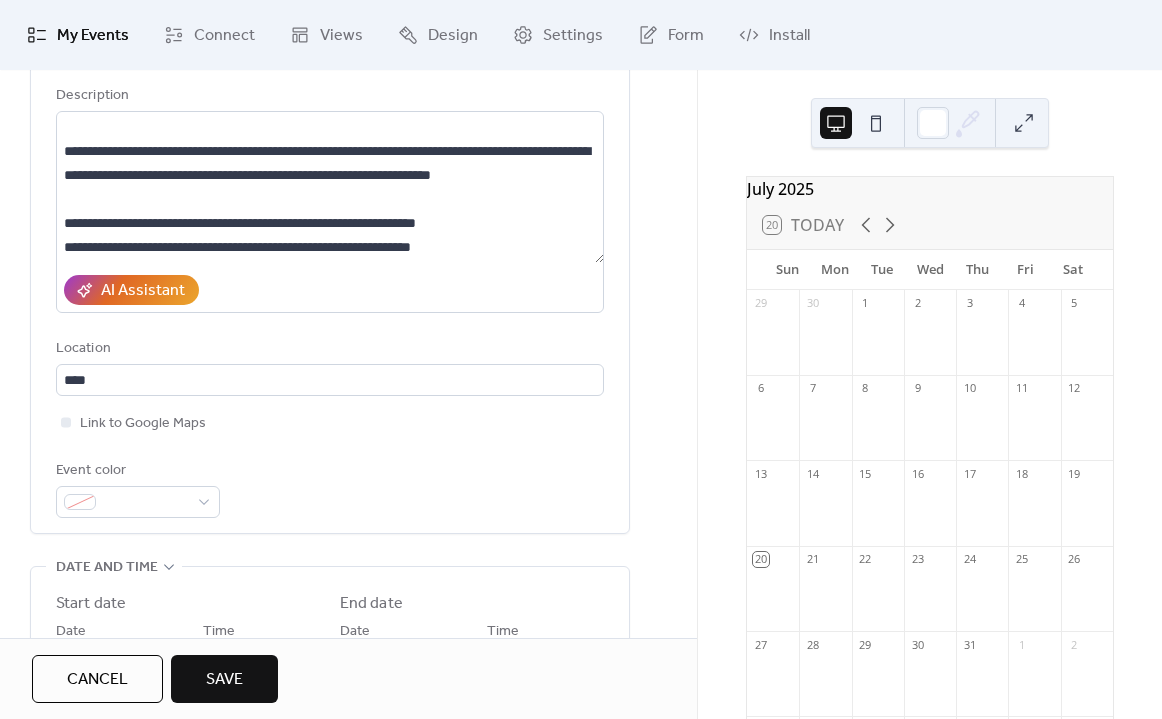 scroll, scrollTop: 0, scrollLeft: 0, axis: both 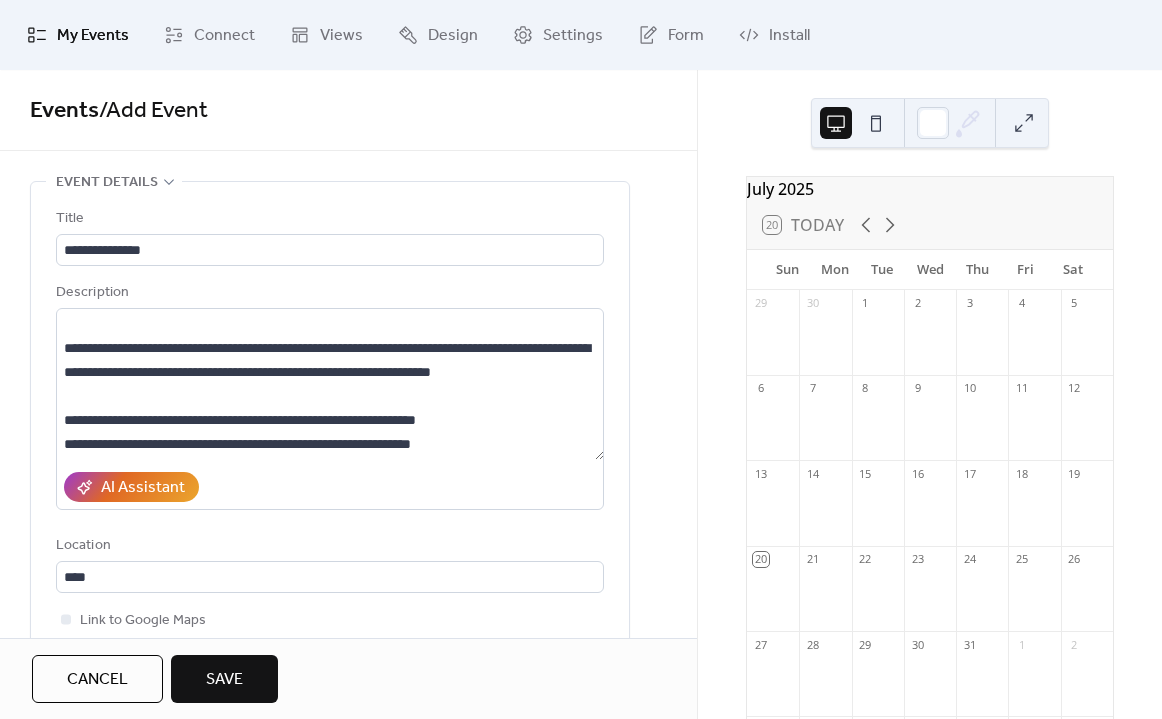 click on "Save" at bounding box center [224, 679] 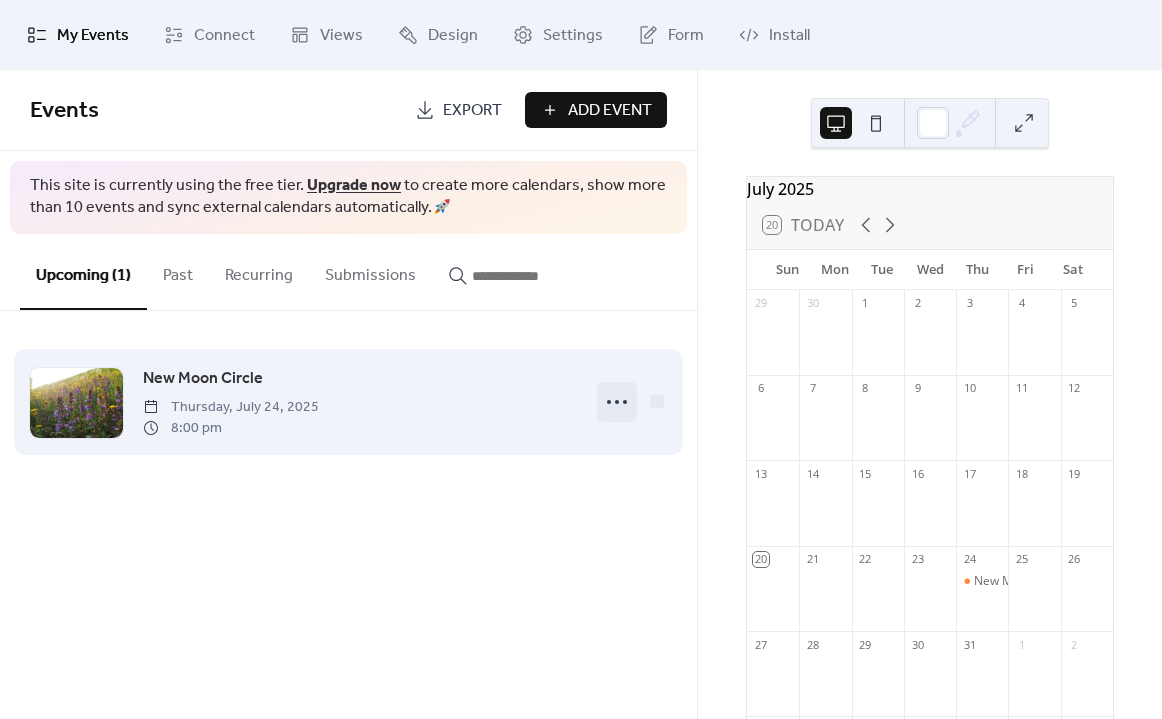 click 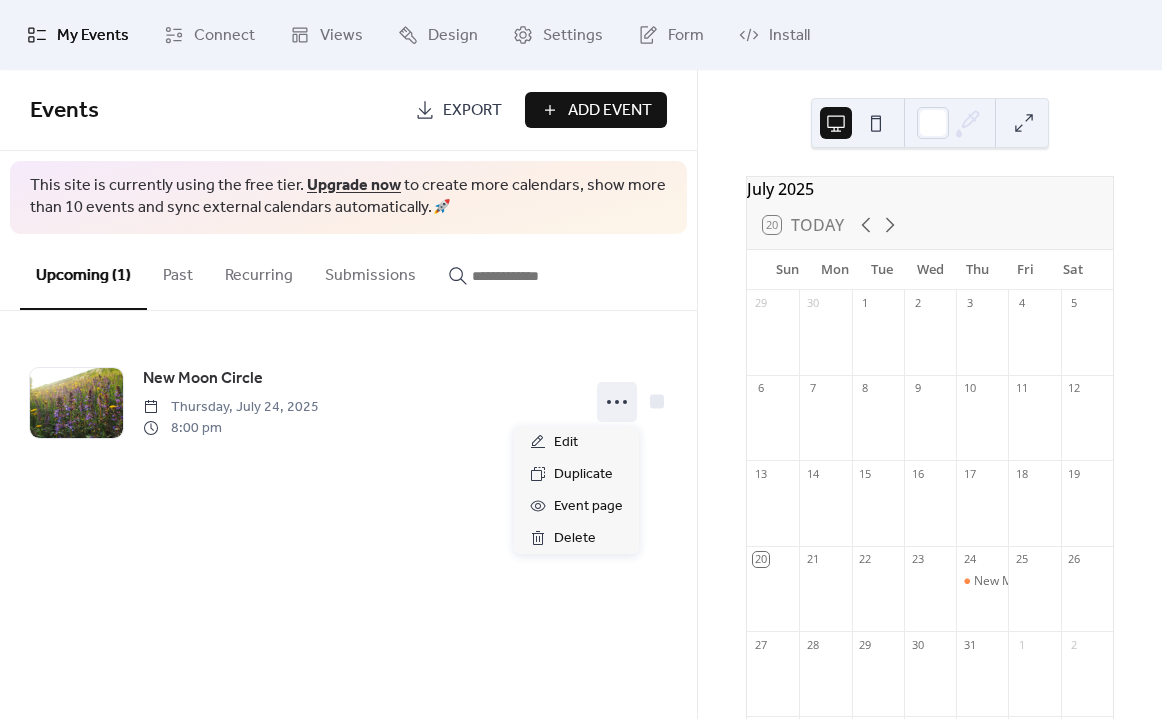 click on "Events Export Add Event This site is currently using the free tier.   Upgrade now   to create more calendars, show more than 10 events and sync external calendars automatically. 🚀 Upcoming (1) Past Recurring Submissions New Moon Circle Thursday, July 24, 2025 8:00 pm Cancel" at bounding box center [348, 394] 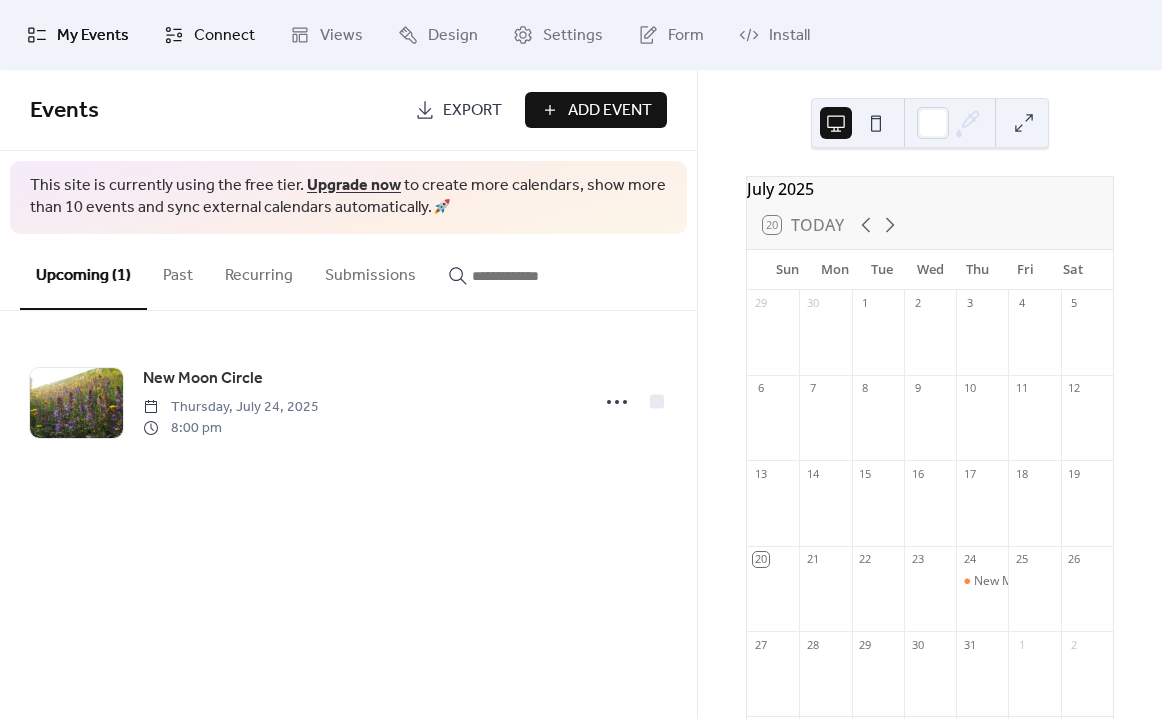 click on "Connect" at bounding box center [224, 36] 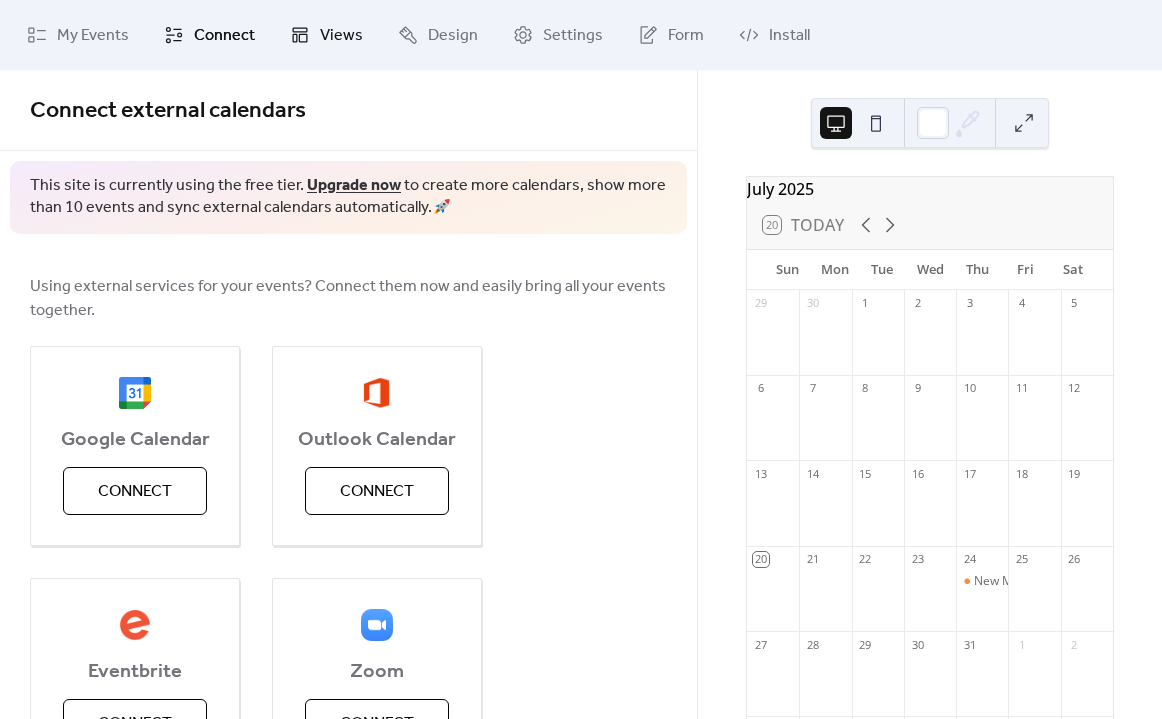 click on "Views" at bounding box center (341, 36) 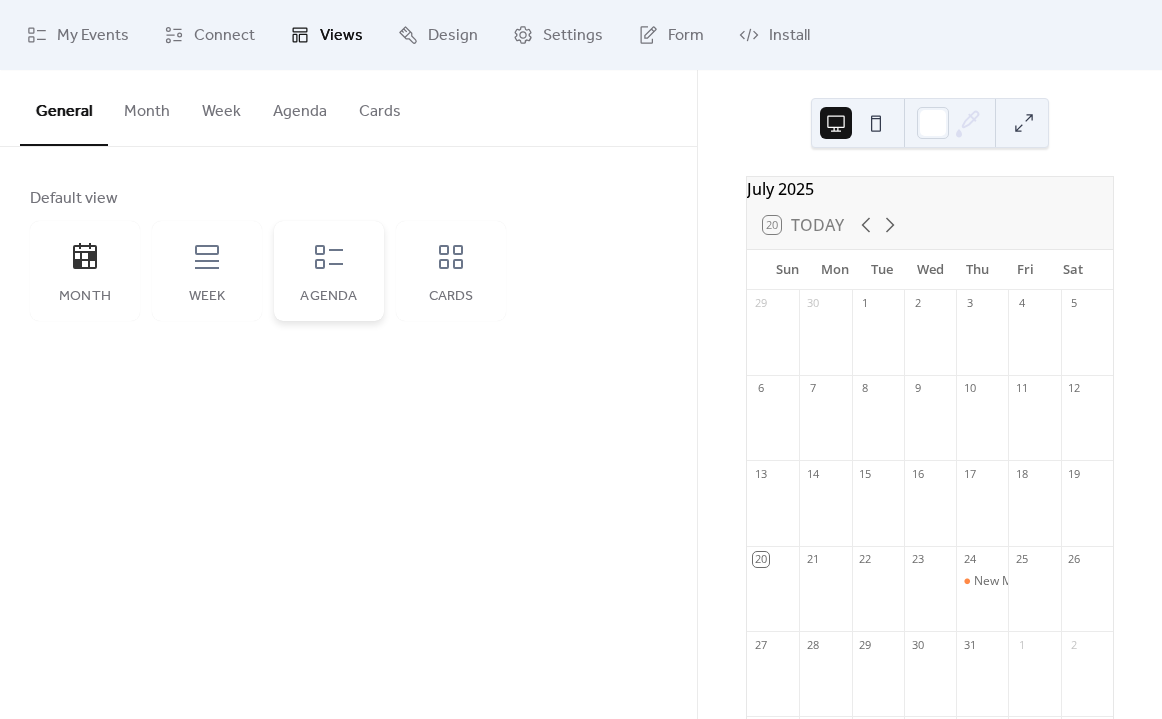 click on "Agenda" at bounding box center (329, 271) 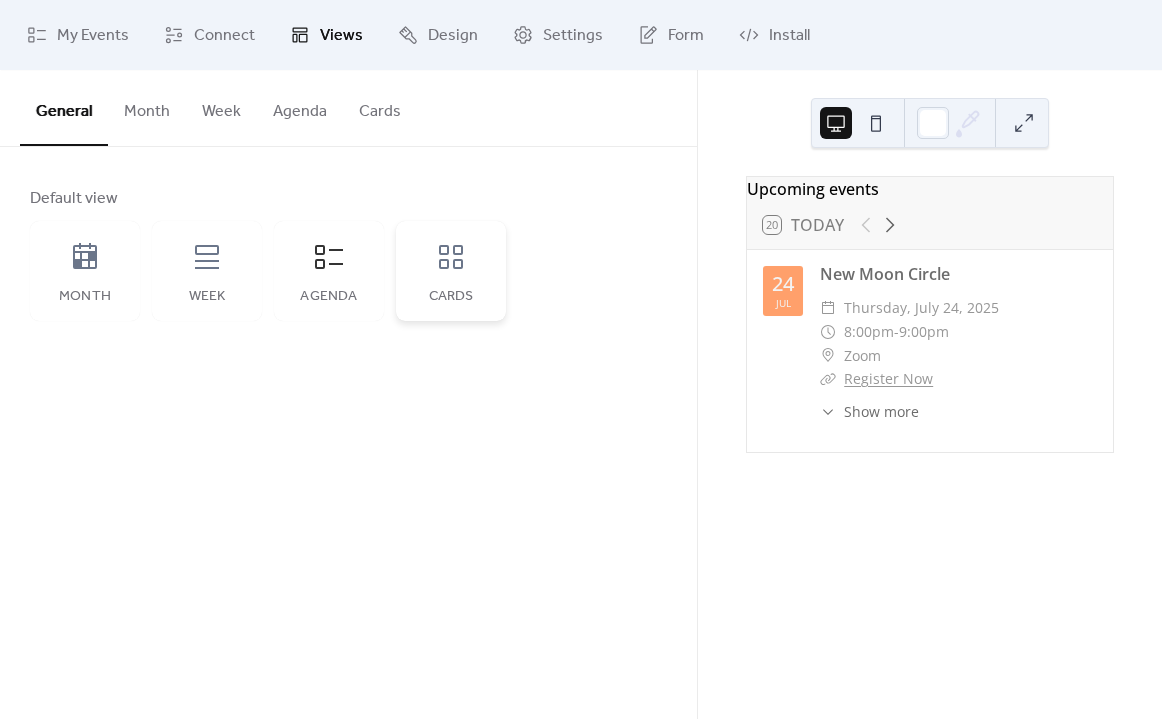 click on "Cards" at bounding box center (451, 271) 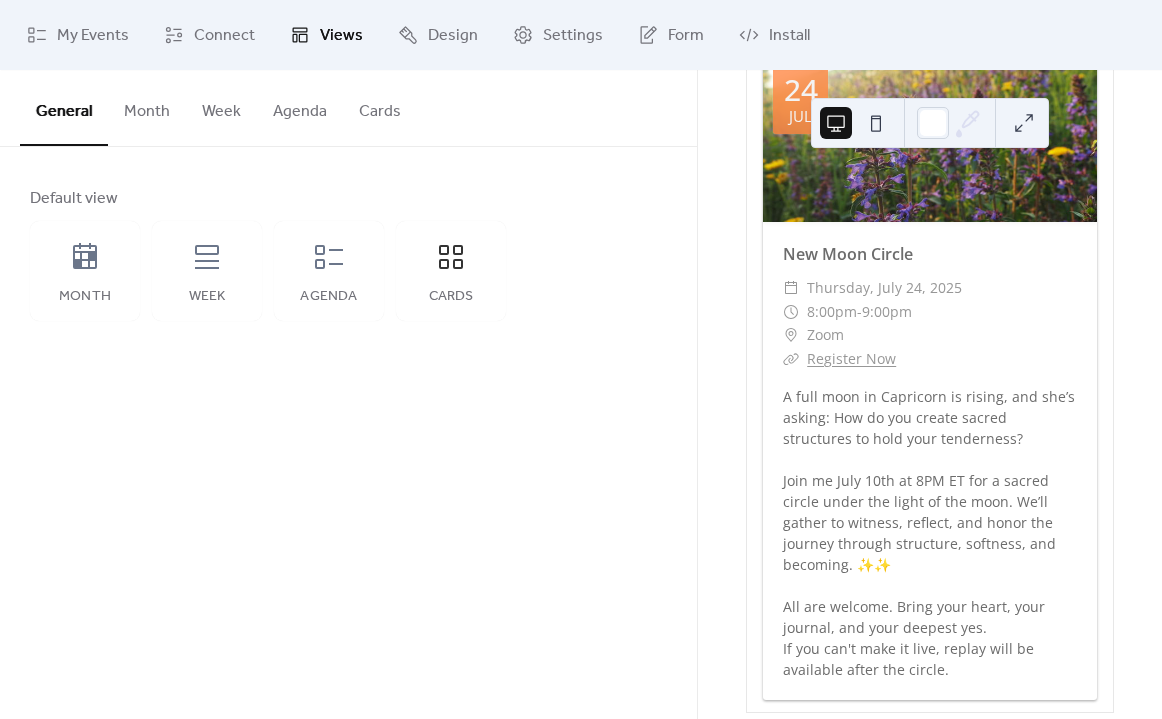 scroll, scrollTop: 242, scrollLeft: 0, axis: vertical 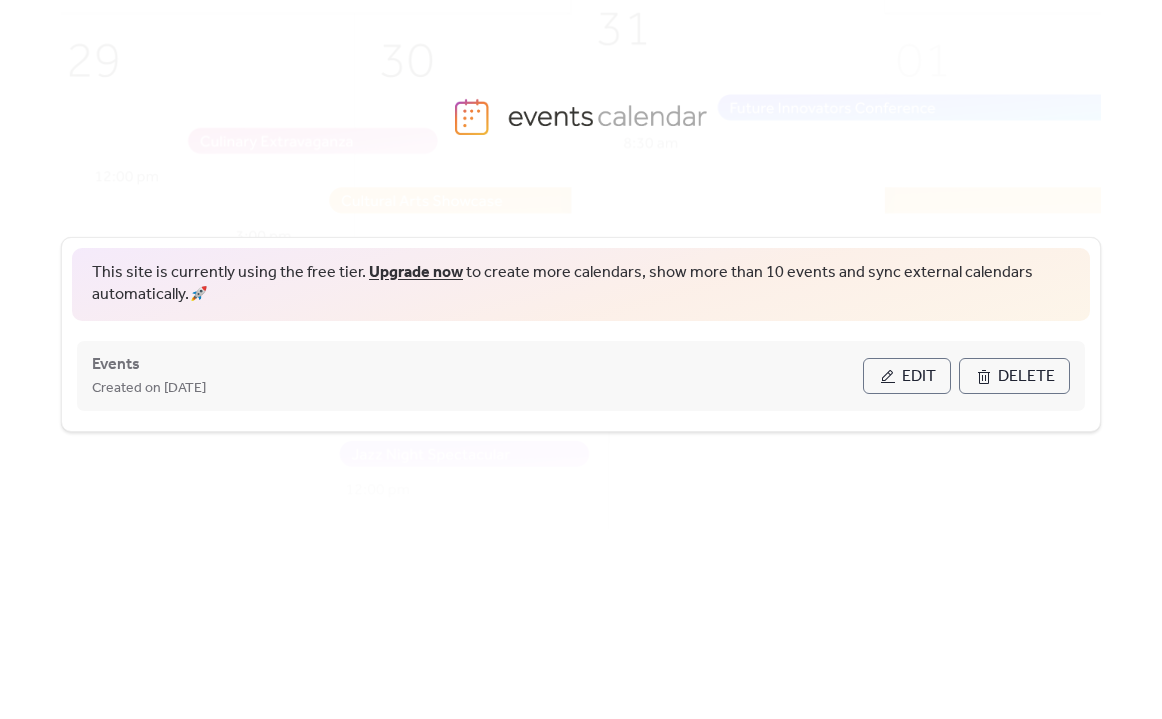 click on "Events Created on [DATE]" at bounding box center [477, 376] 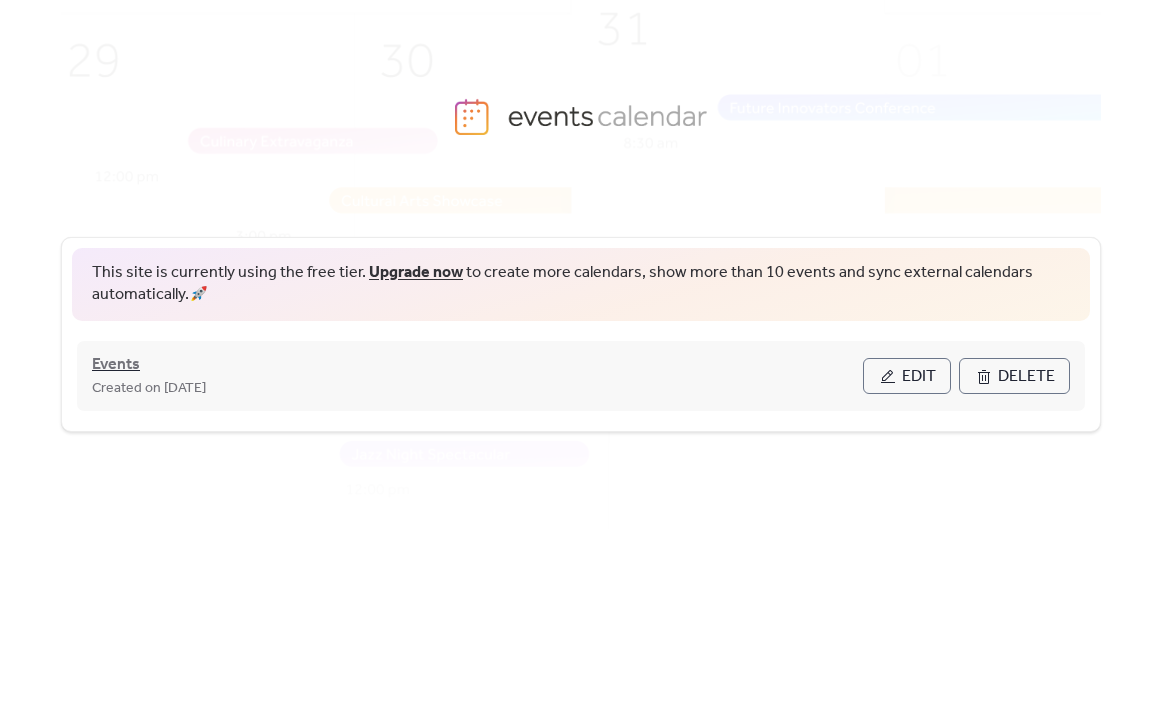 click on "Events" at bounding box center (116, 365) 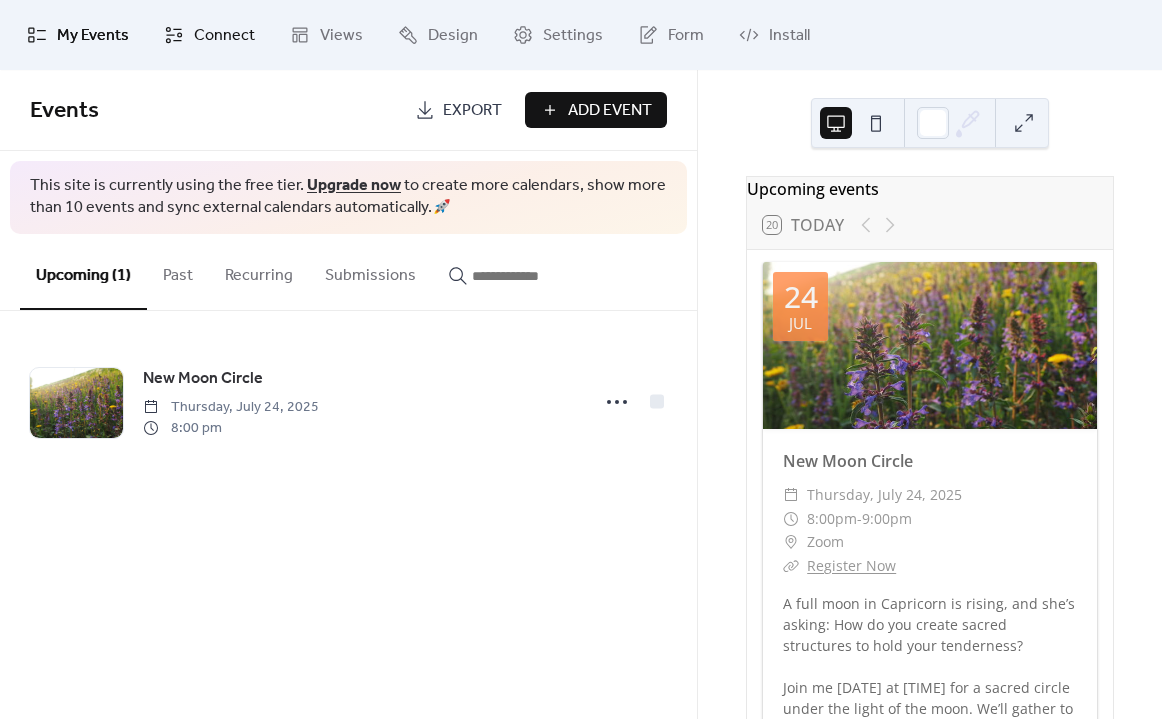 click on "Connect" at bounding box center (224, 36) 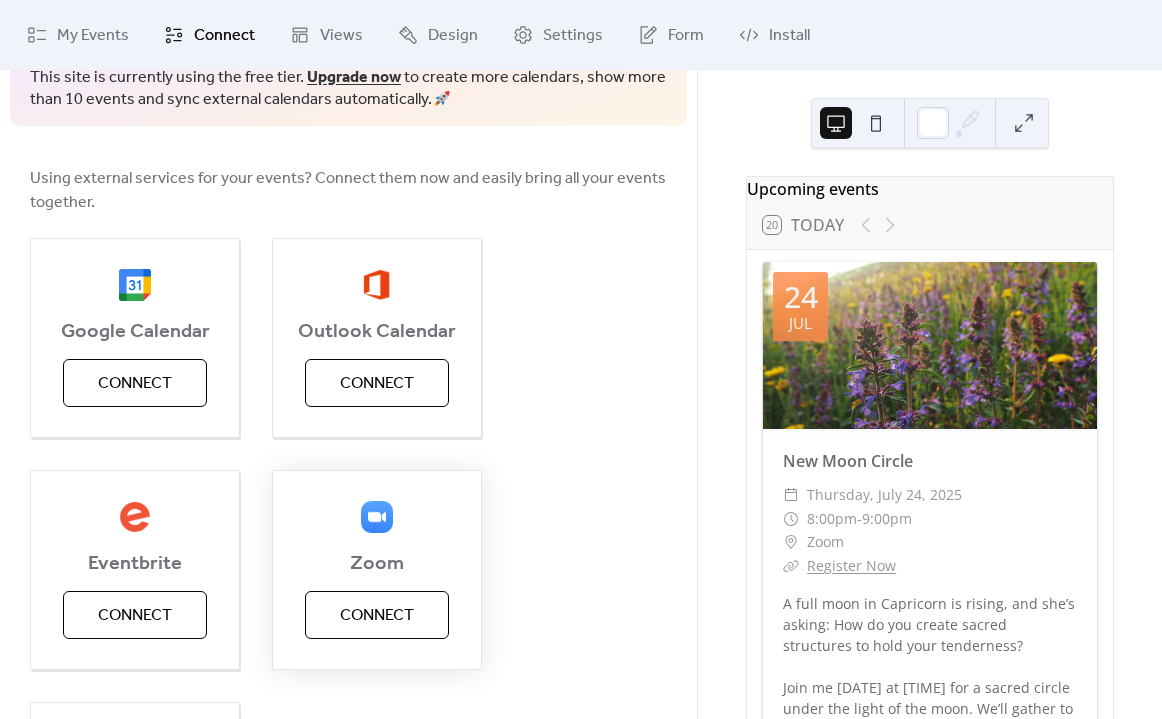 scroll, scrollTop: 179, scrollLeft: 0, axis: vertical 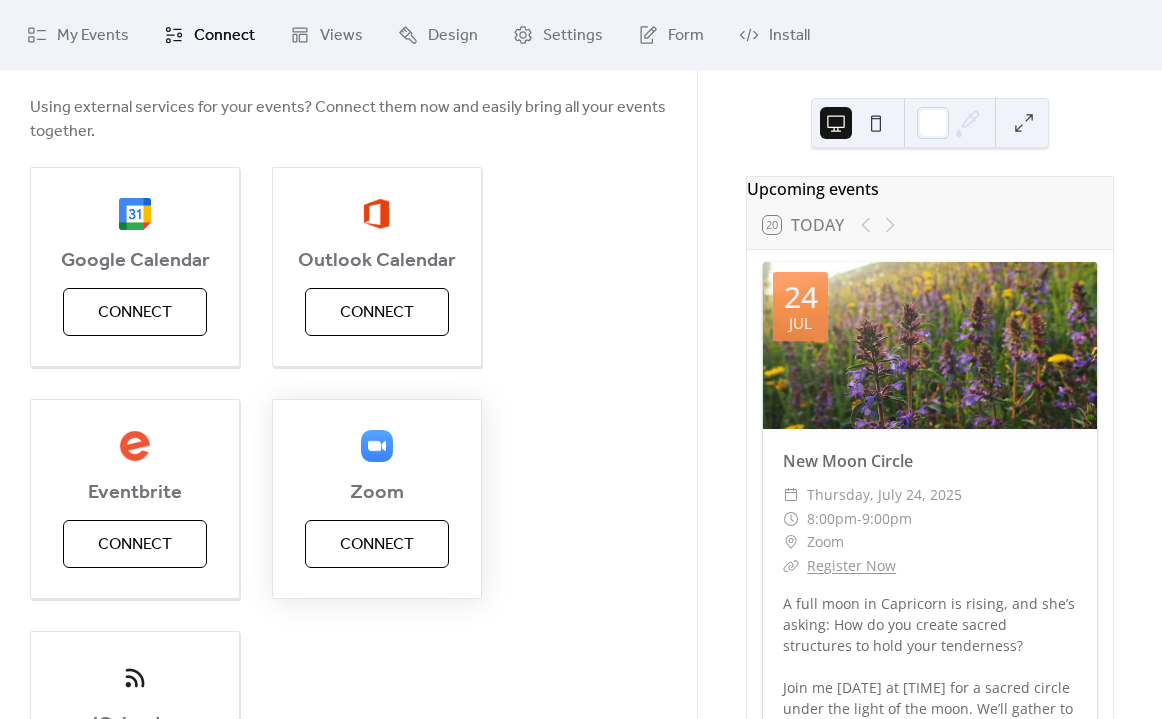 click on "Connect" at bounding box center (377, 545) 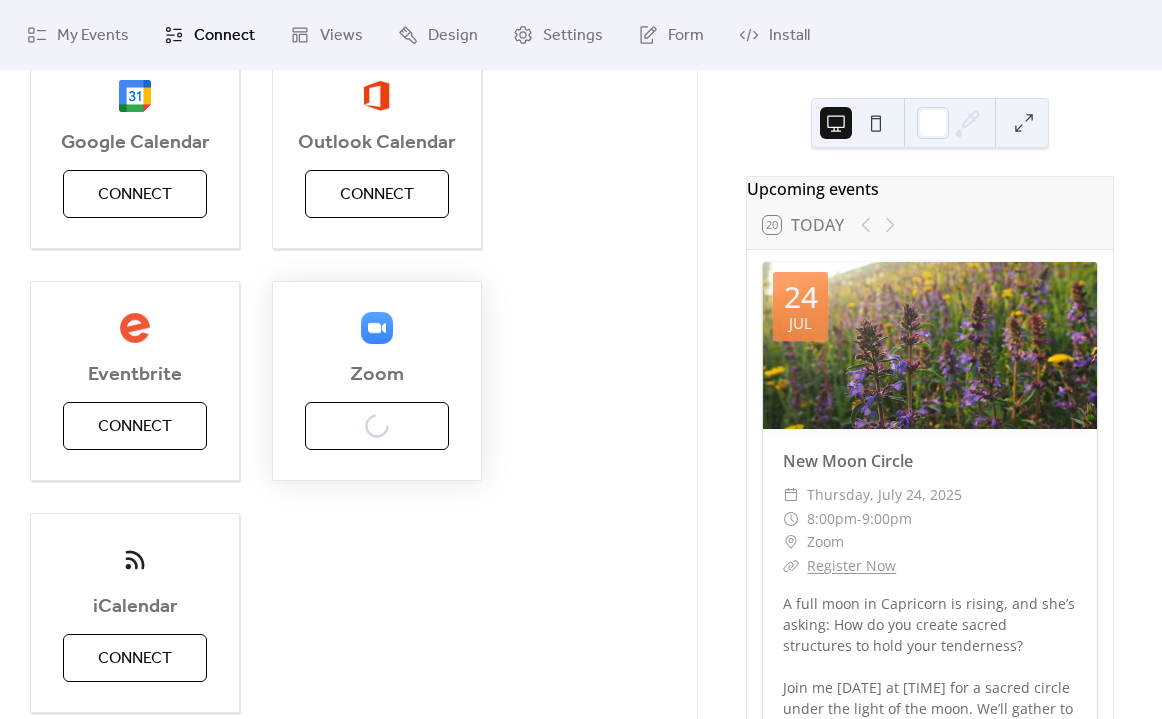 scroll, scrollTop: 245, scrollLeft: 0, axis: vertical 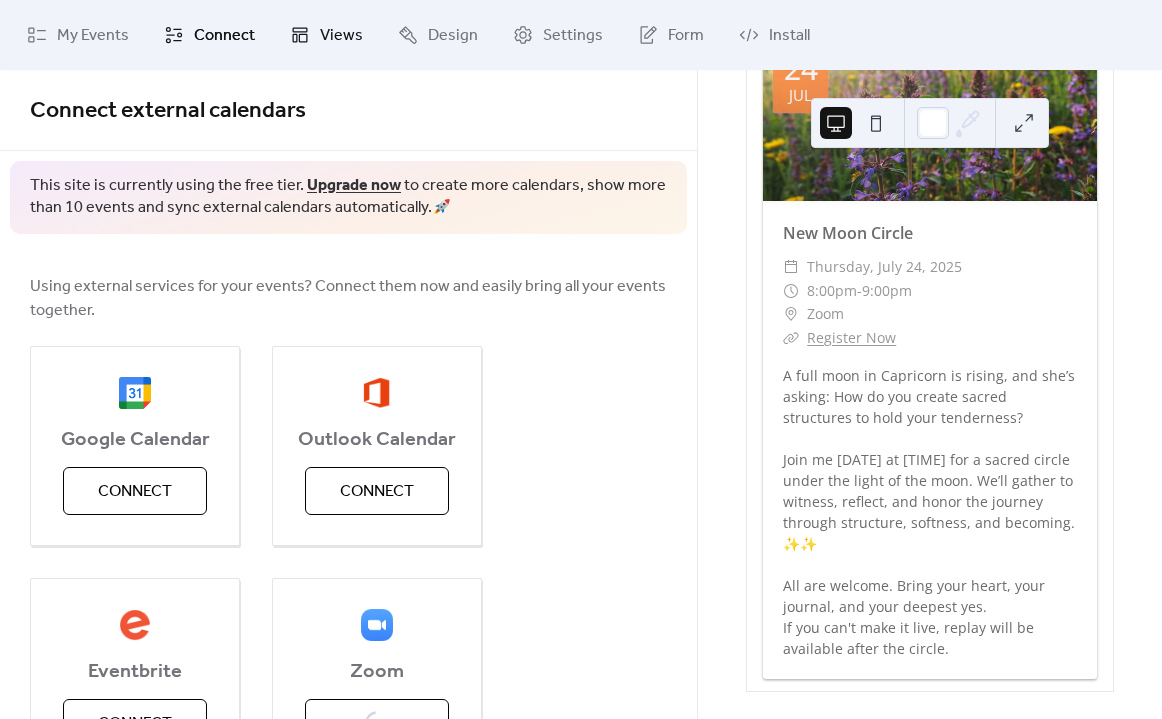 click on "Views" at bounding box center [326, 35] 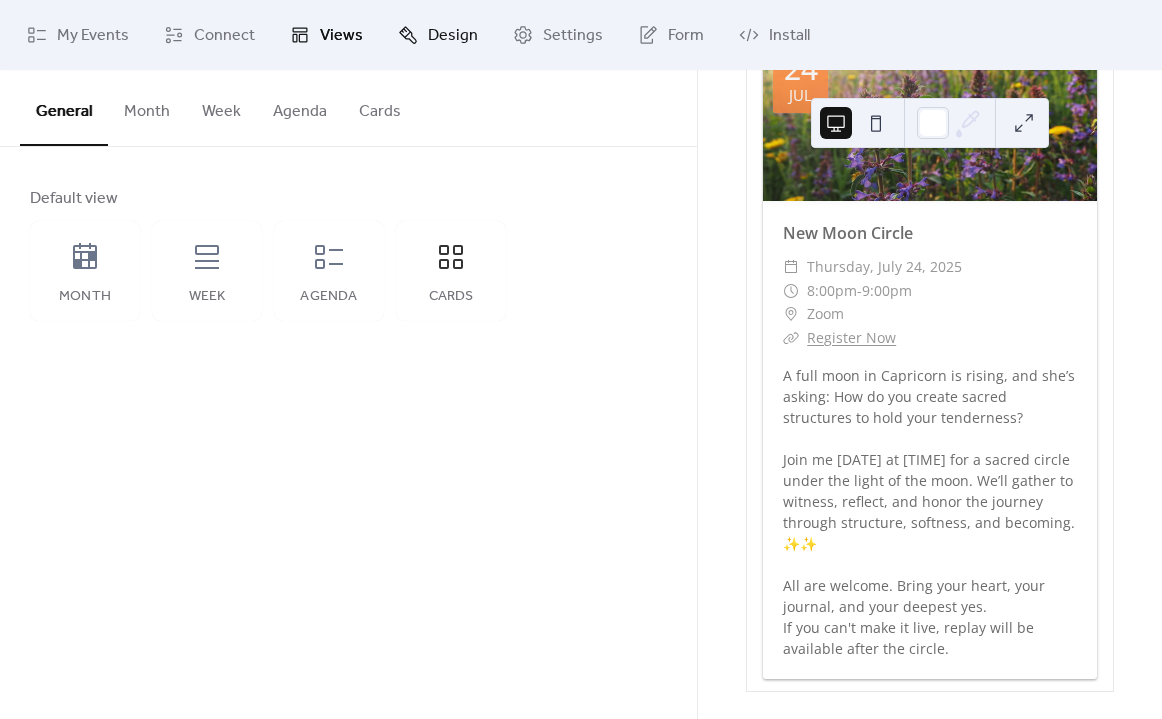 click on "Design" at bounding box center [438, 35] 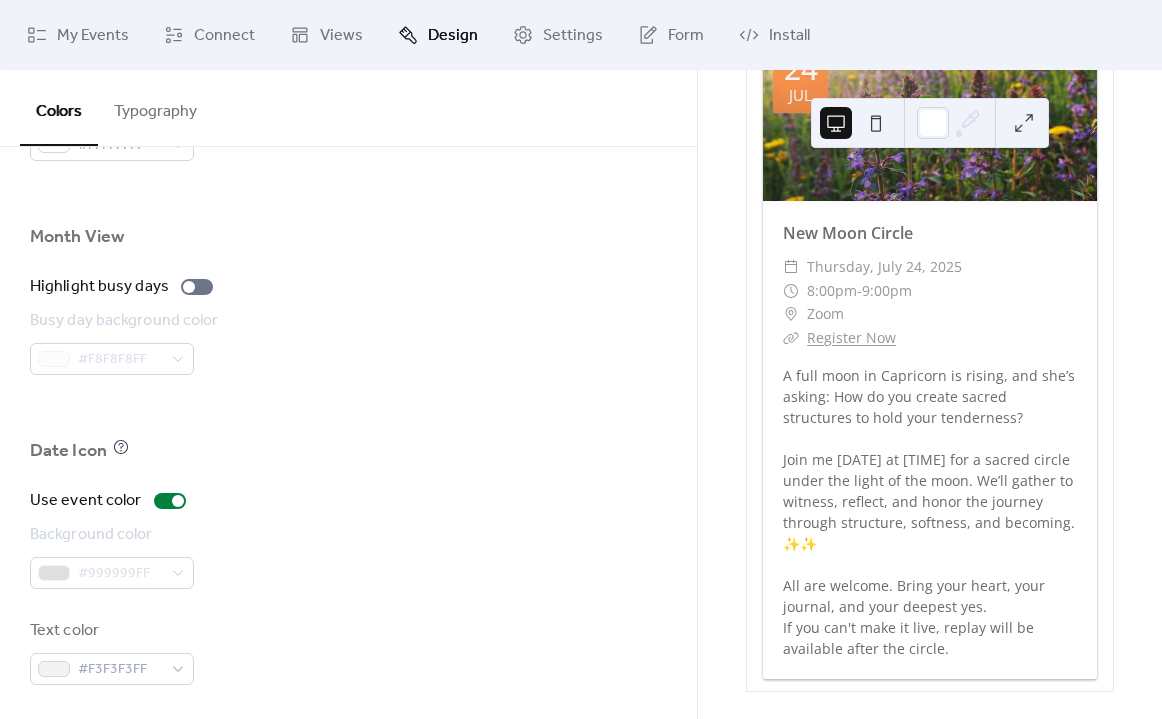 scroll, scrollTop: 1366, scrollLeft: 0, axis: vertical 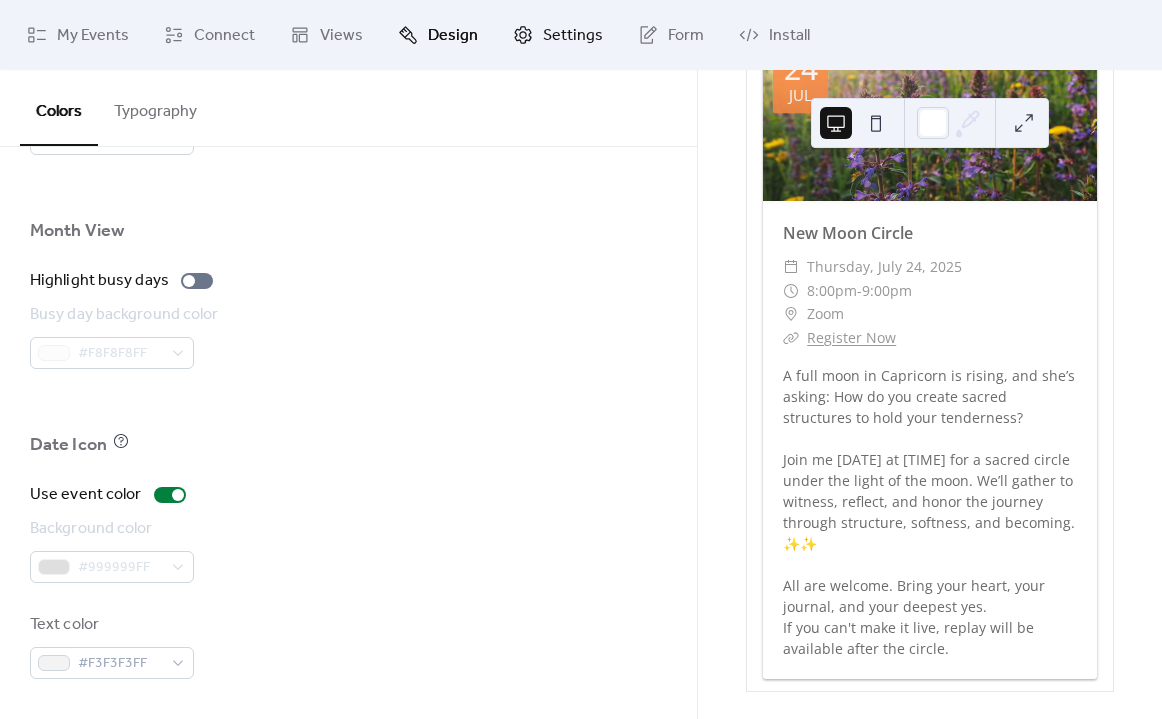click on "Settings" at bounding box center [573, 36] 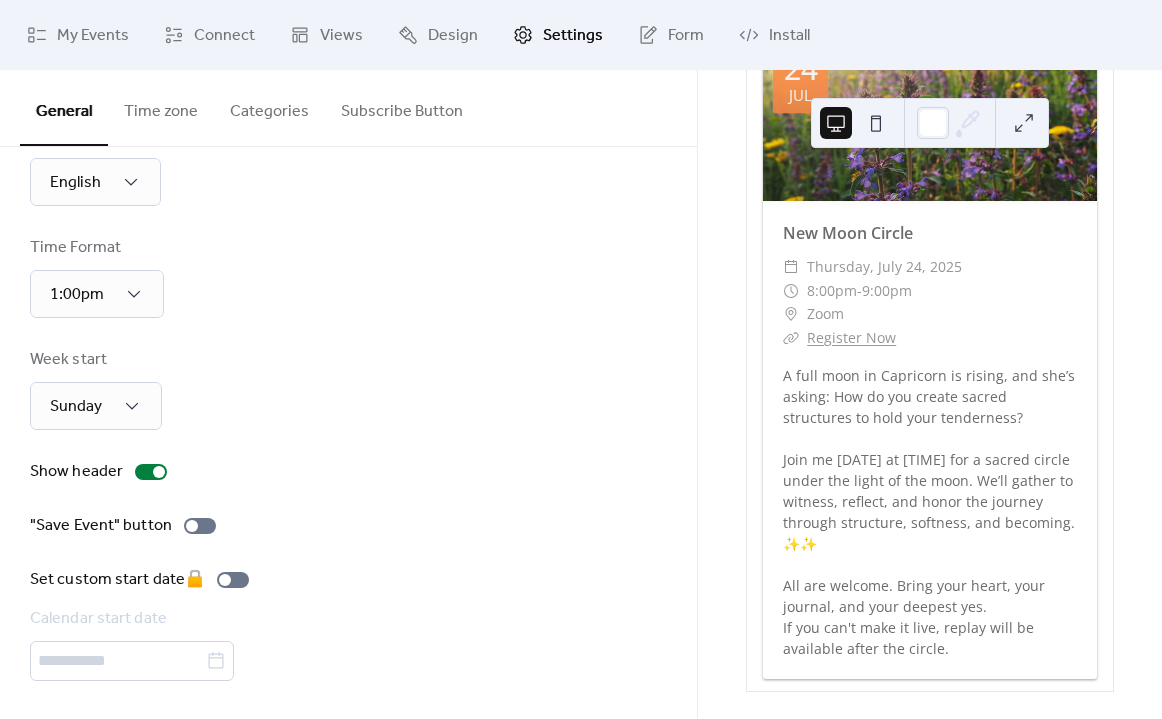 scroll, scrollTop: 65, scrollLeft: 0, axis: vertical 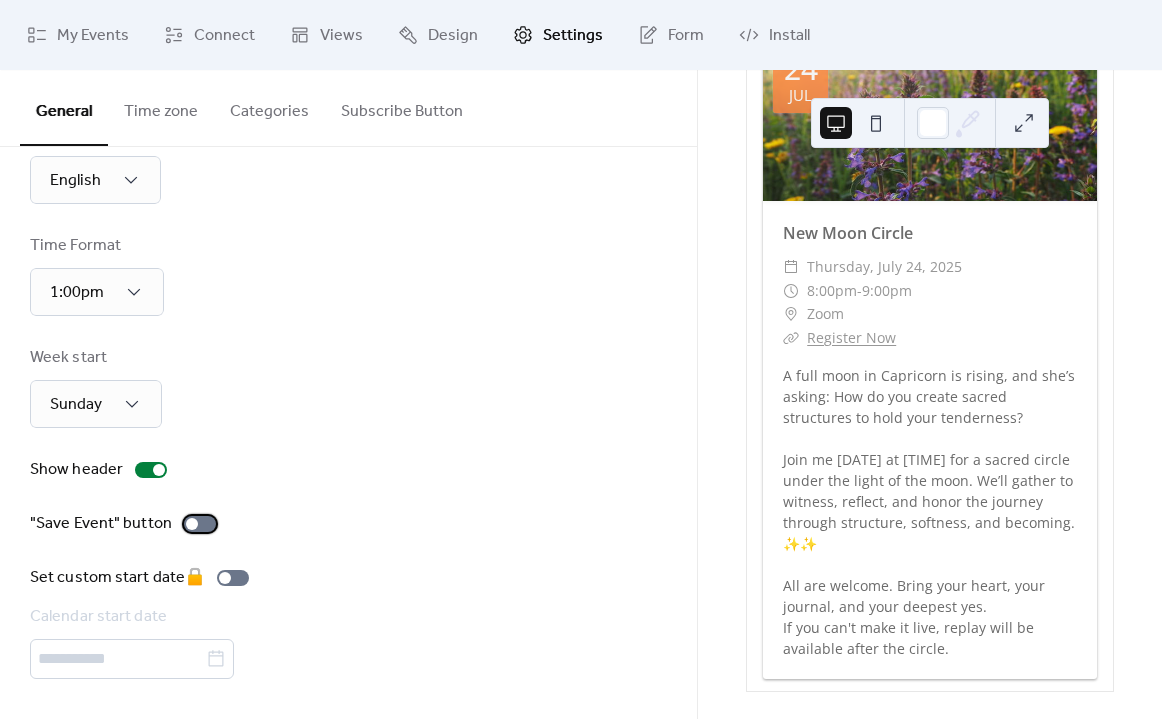click at bounding box center (200, 524) 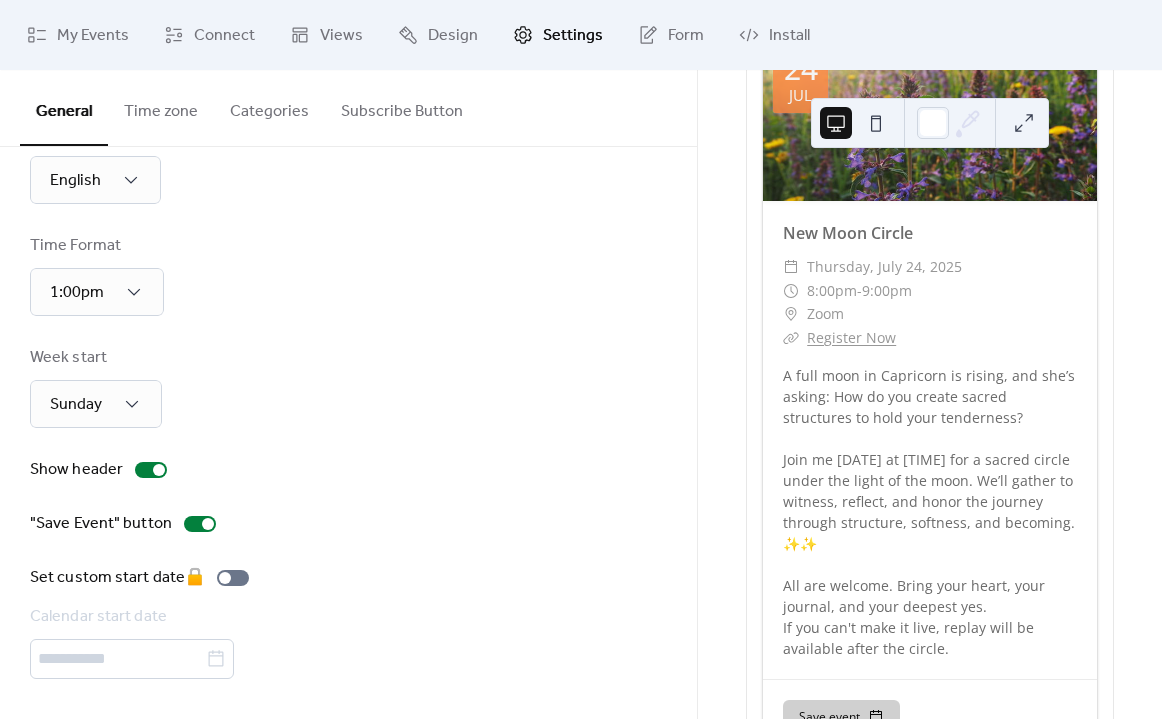 scroll, scrollTop: 61, scrollLeft: 0, axis: vertical 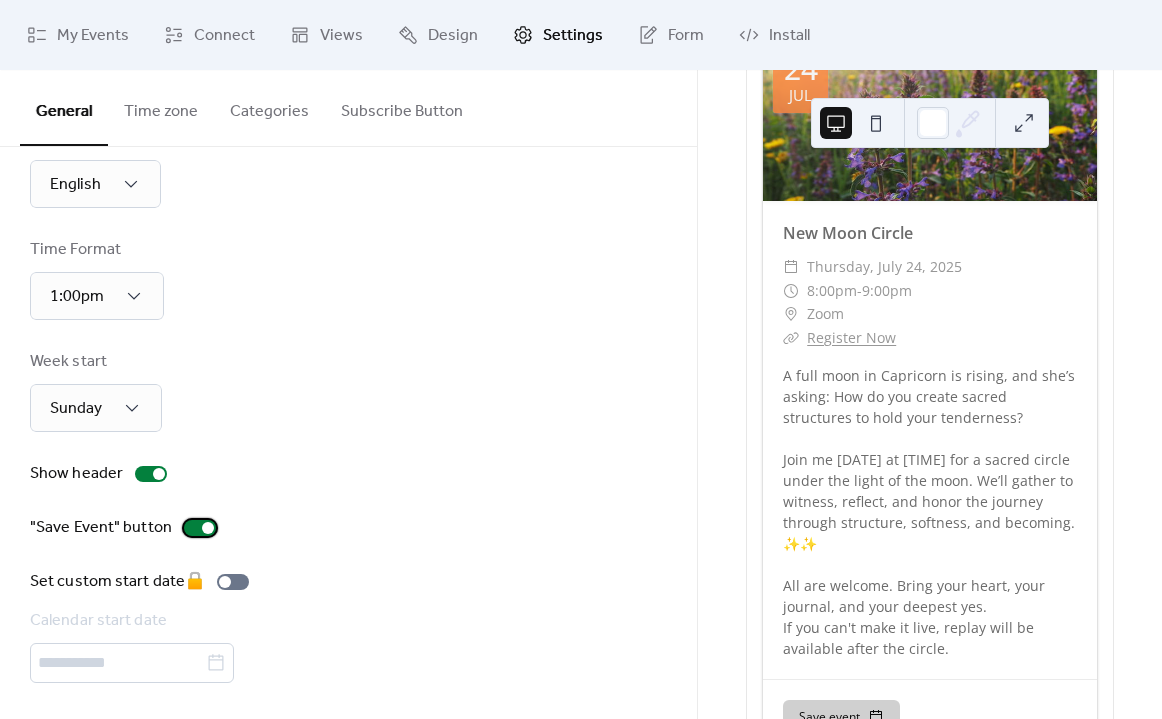 click at bounding box center [200, 528] 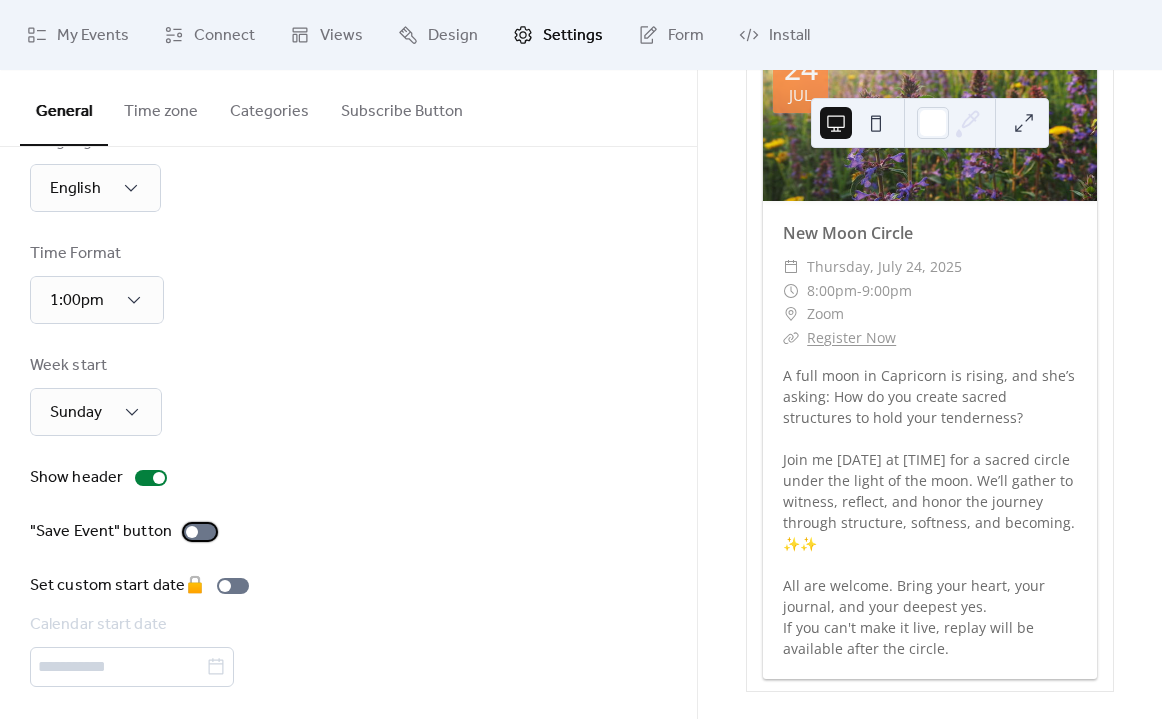scroll, scrollTop: 0, scrollLeft: 0, axis: both 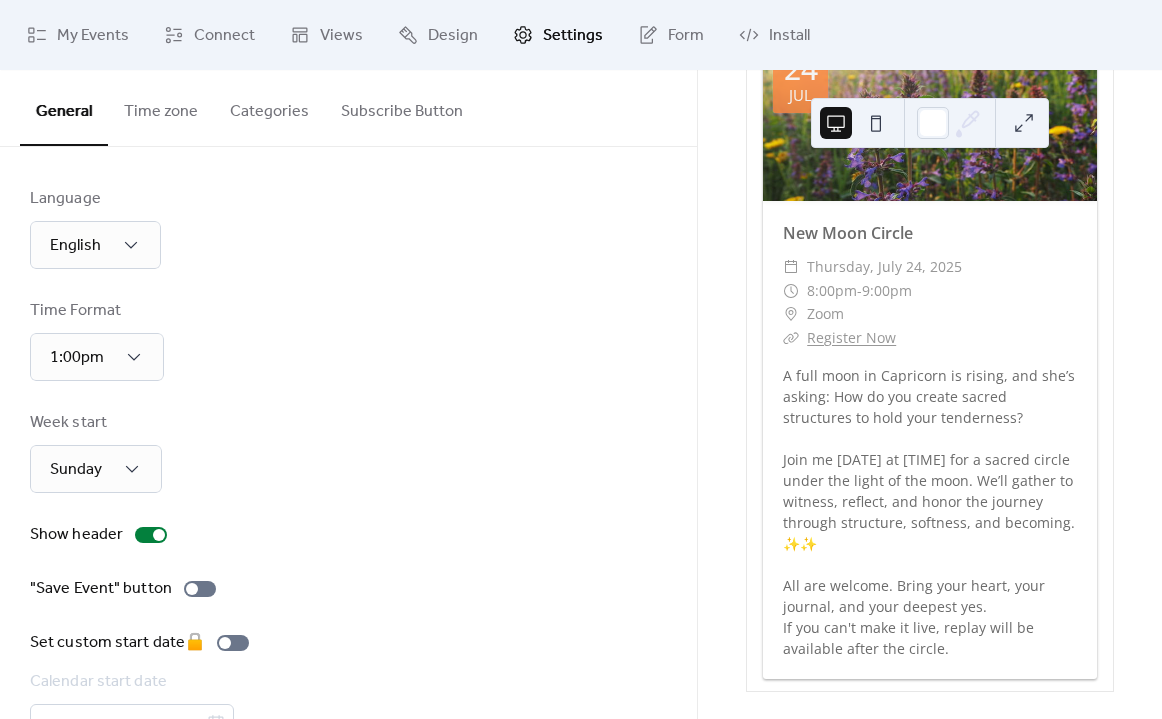 click on "Time zone" at bounding box center (161, 107) 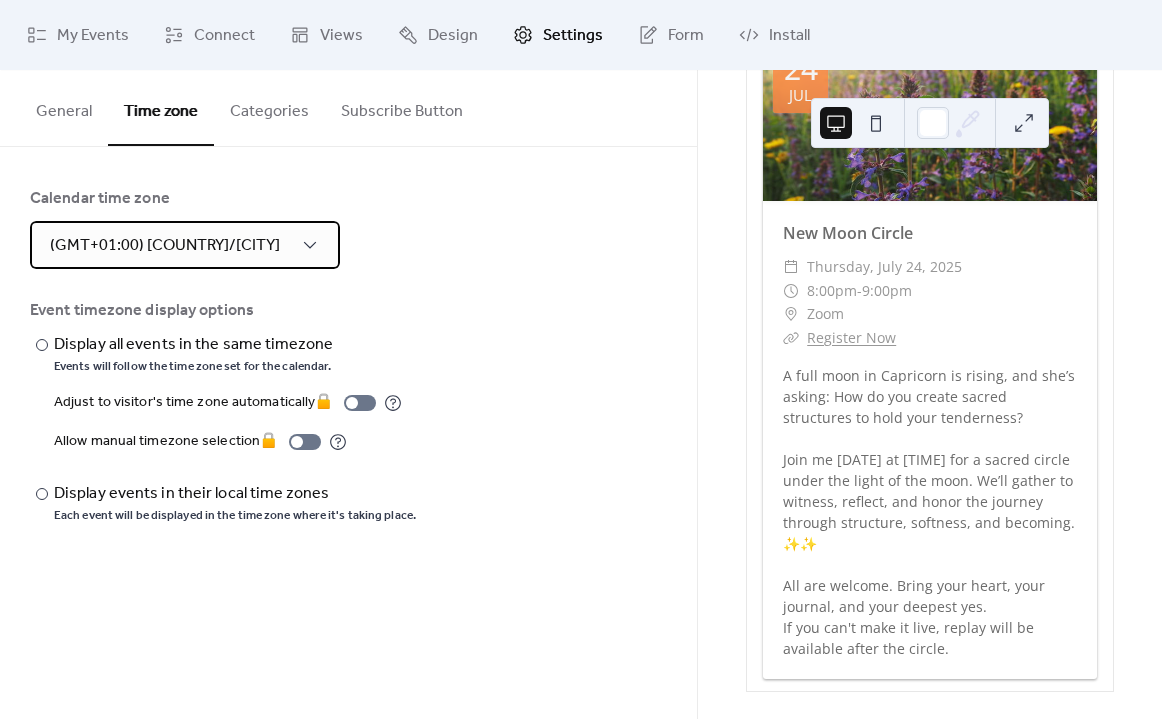 click on "(GMT+01:00) Europe/Paris" at bounding box center [165, 245] 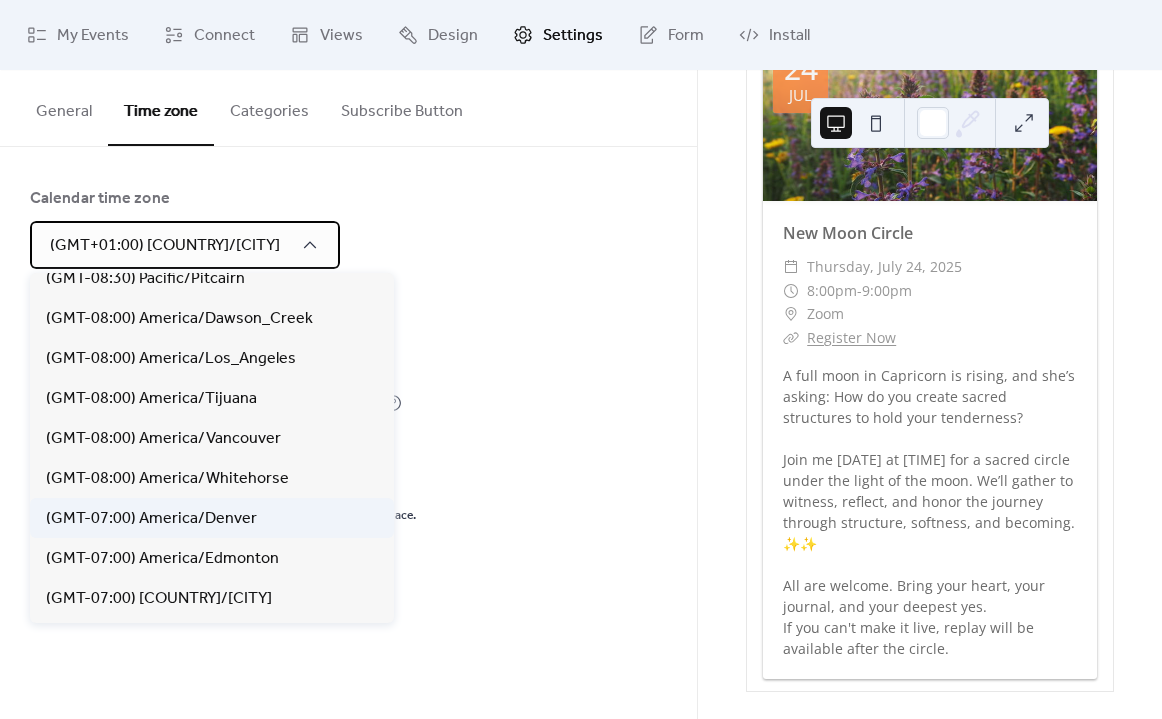 scroll, scrollTop: 531, scrollLeft: 0, axis: vertical 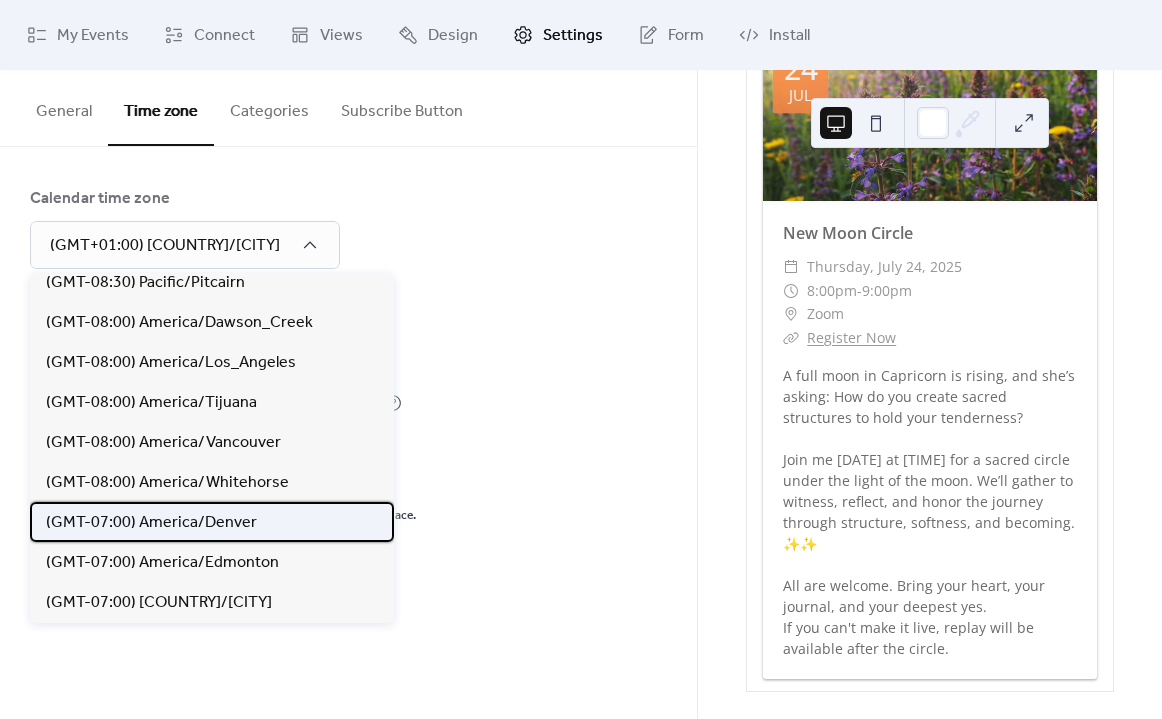 click on "(GMT-07:00) America/Denver" at bounding box center [151, 523] 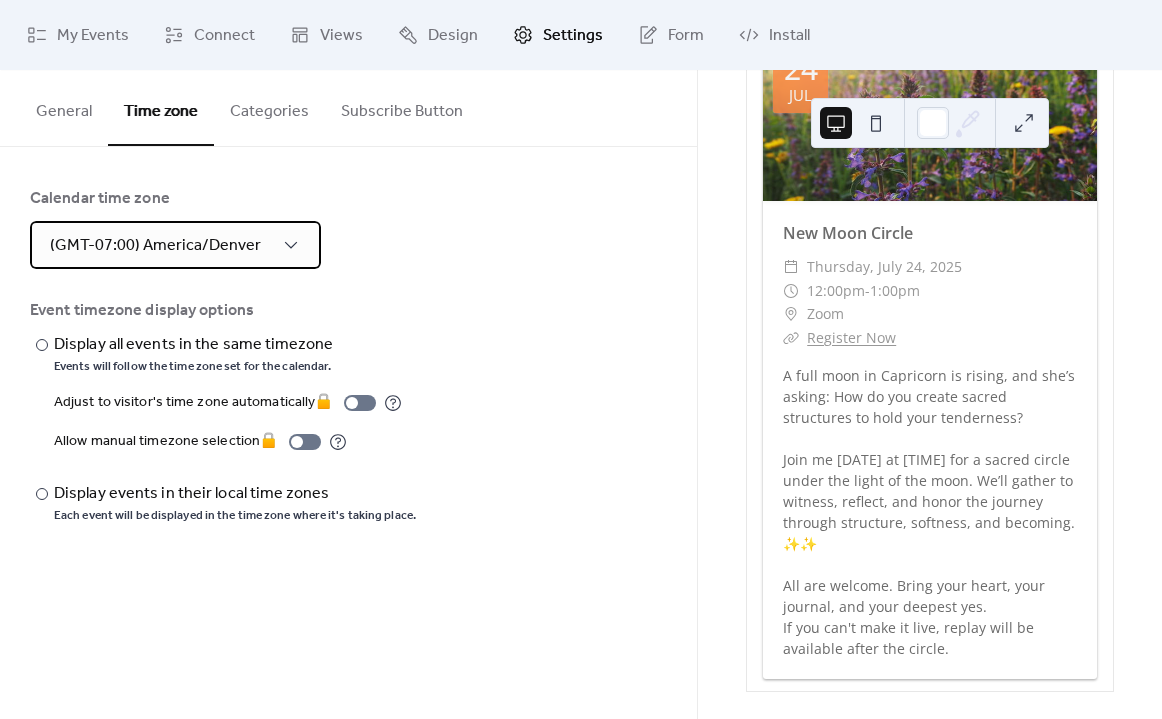 click on "(GMT-07:00) America/Denver" at bounding box center [155, 245] 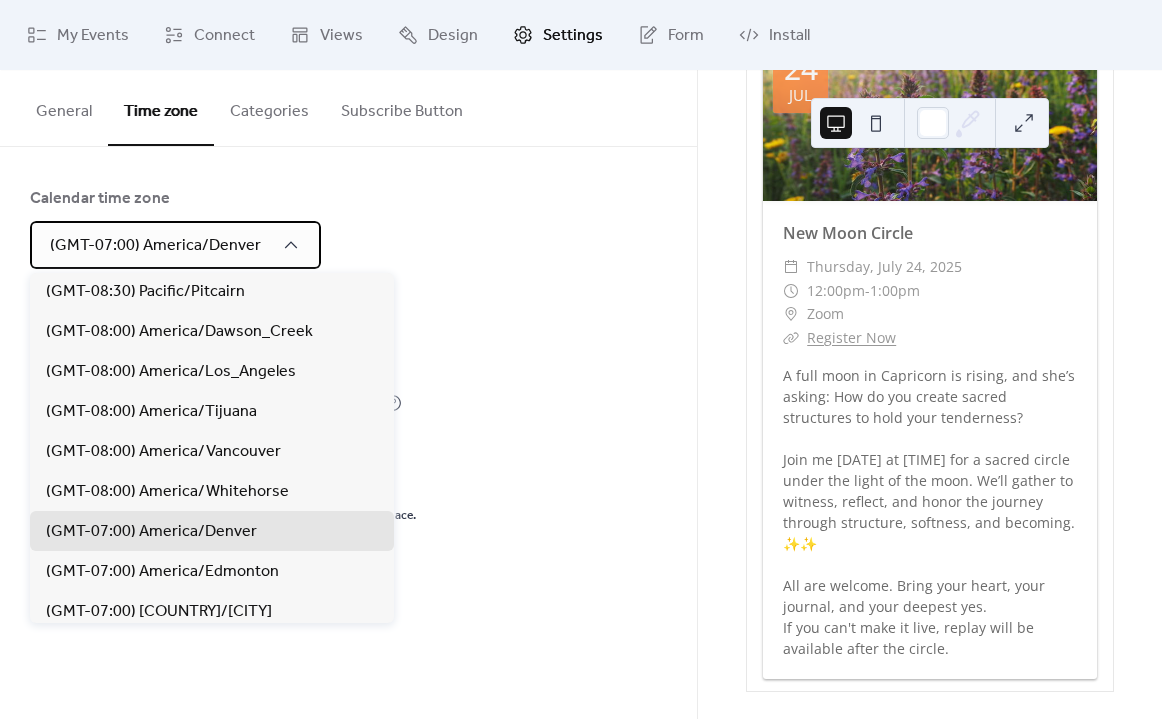scroll, scrollTop: 537, scrollLeft: 0, axis: vertical 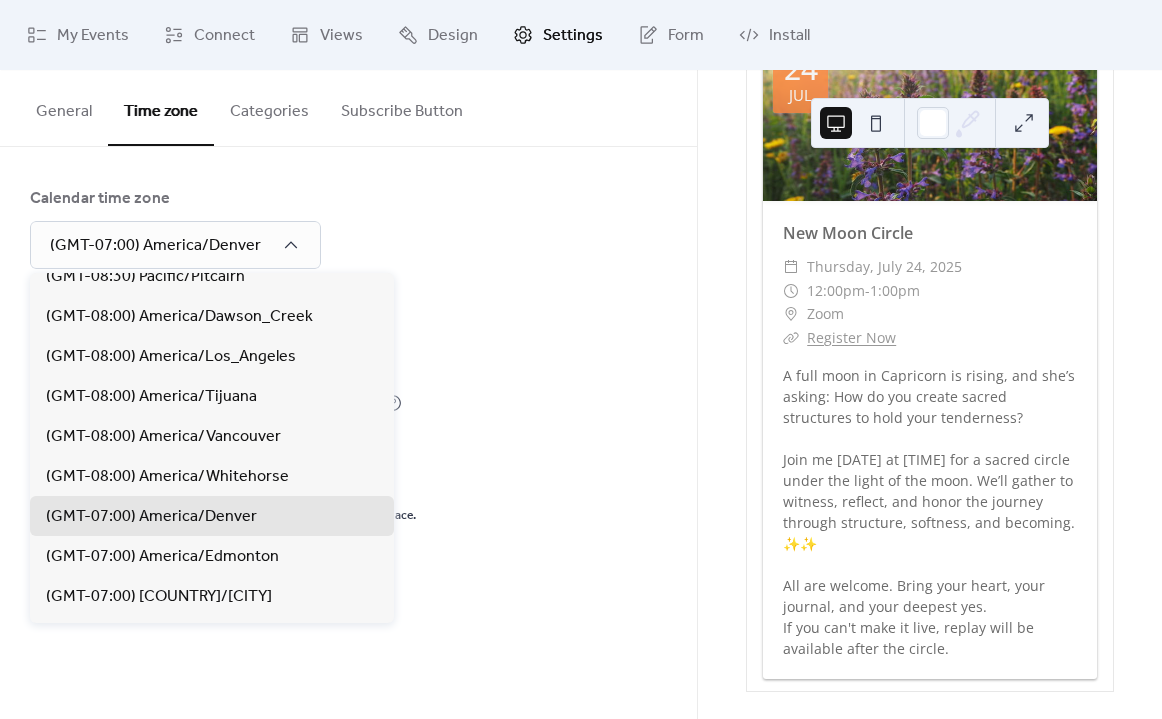 click on "Calendar time zone (GMT-07:00) America/Denver Event timezone display options ​ Display all events in the same timezone Events will follow the time zone set for the calendar. Adjust to visitor's time zone automatically   🔒 Allow manual timezone selection  🔒 ​ Display events in their local time zones Each event will be displayed in the time zone where it's taking place." at bounding box center (348, 355) 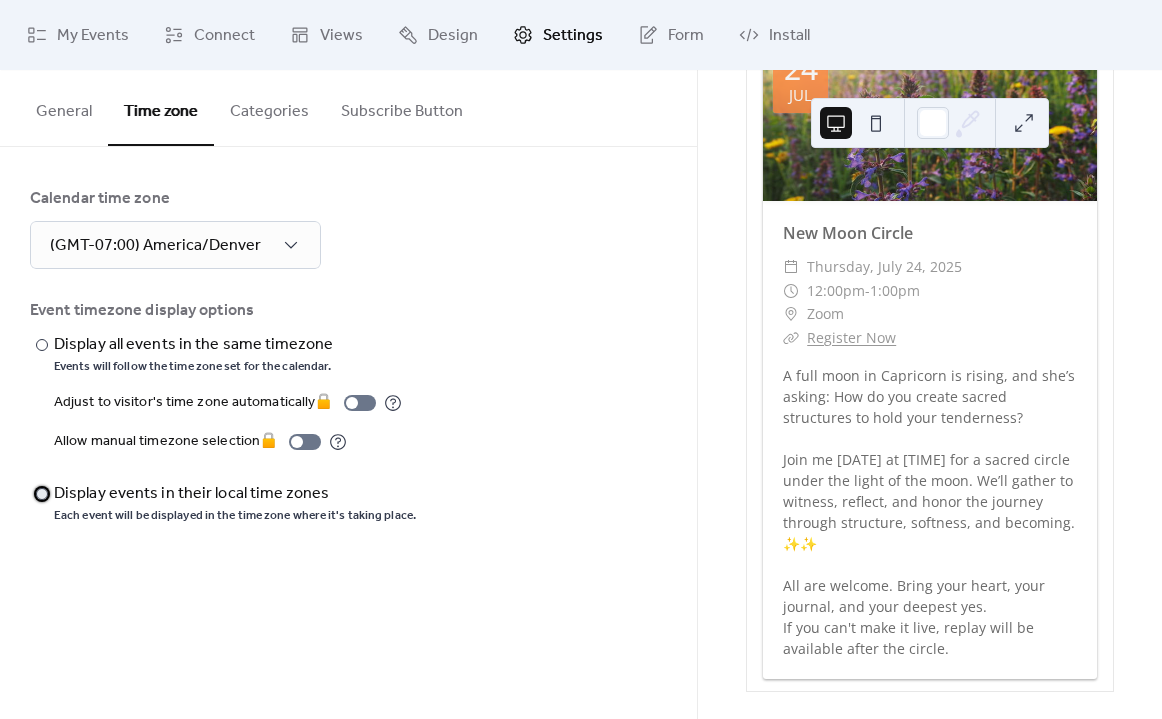 click at bounding box center (42, 494) 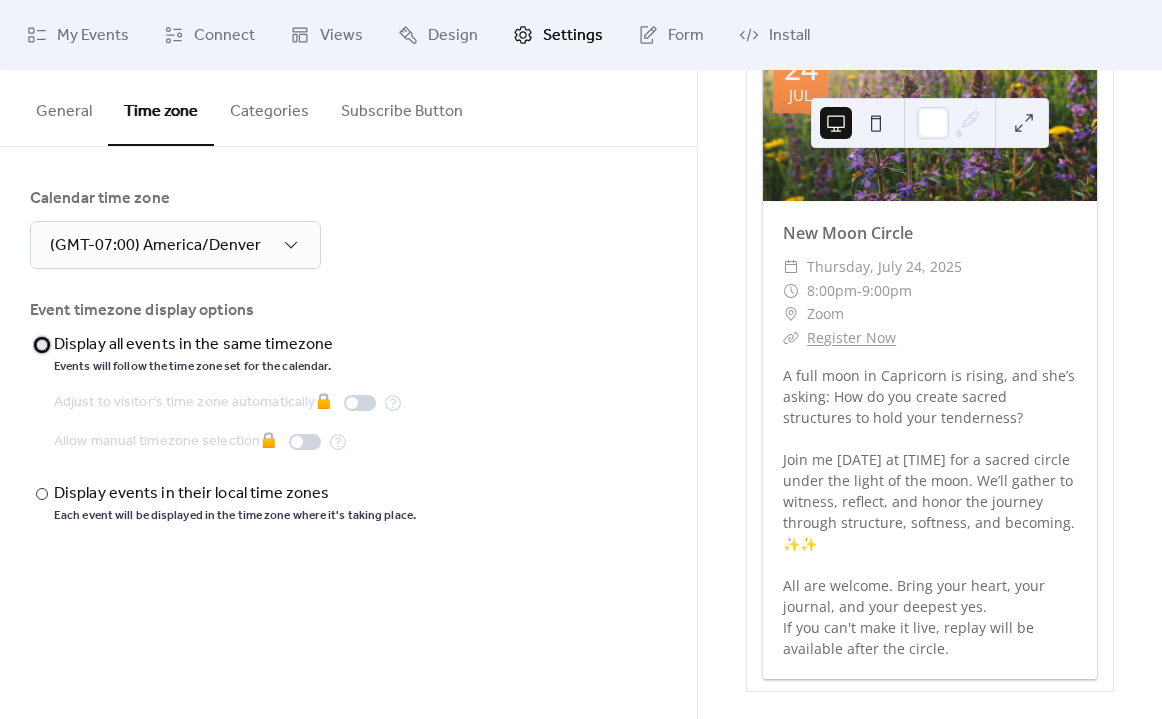 click at bounding box center (42, 345) 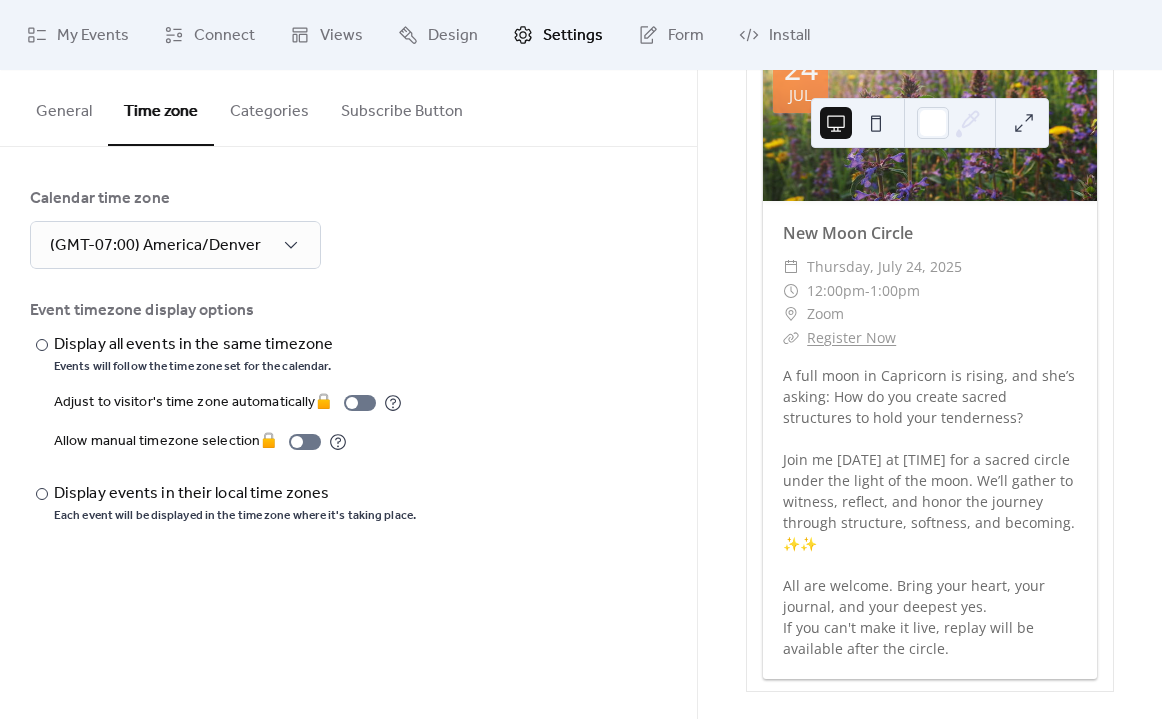 click on "Categories" at bounding box center (269, 107) 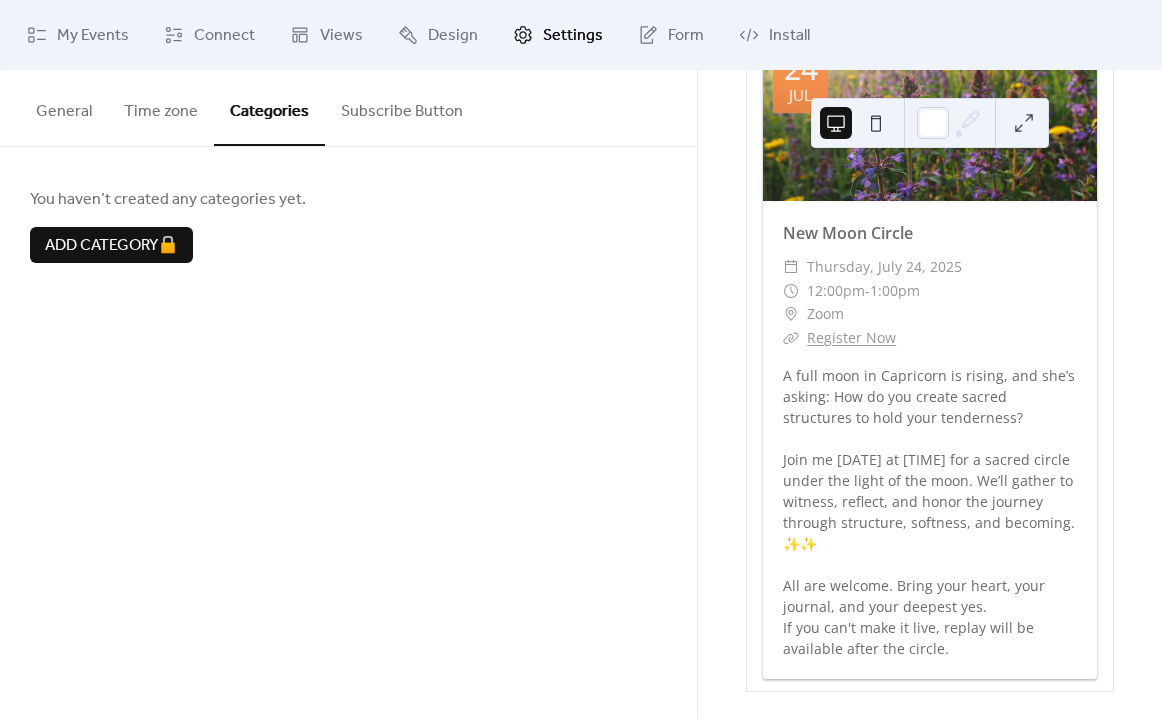 click on "Subscribe Button" at bounding box center (402, 107) 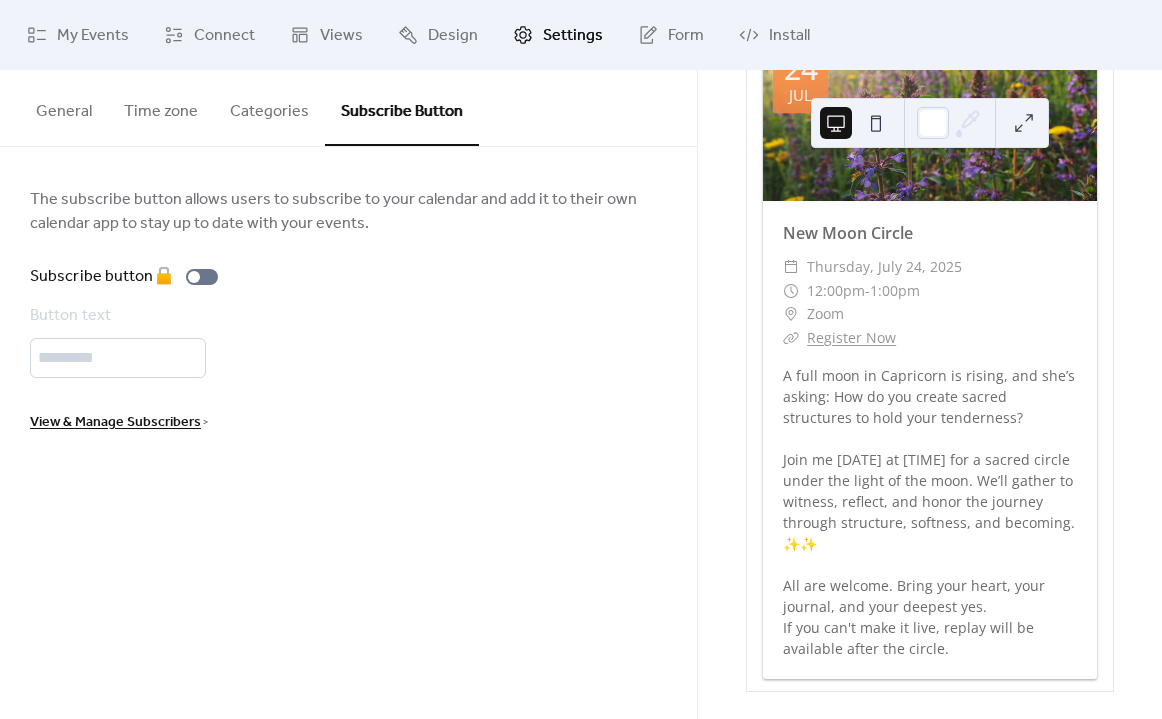 click on "General" at bounding box center (64, 107) 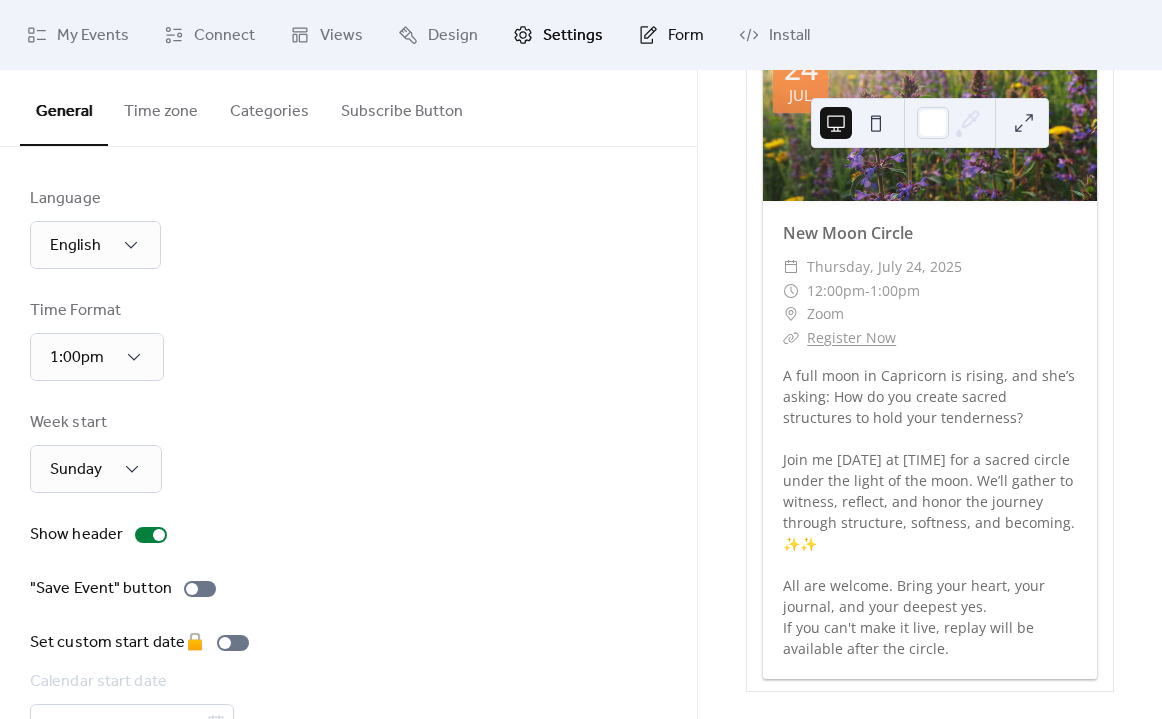 click on "Form" at bounding box center [671, 35] 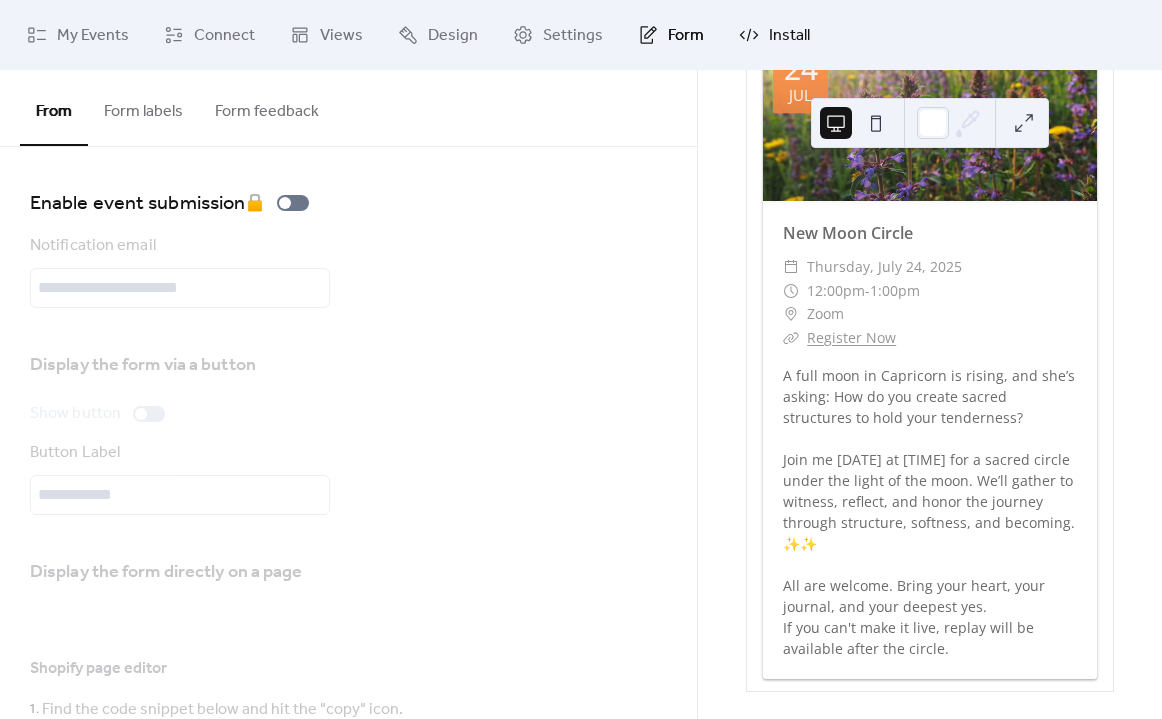 click on "Install" at bounding box center [789, 36] 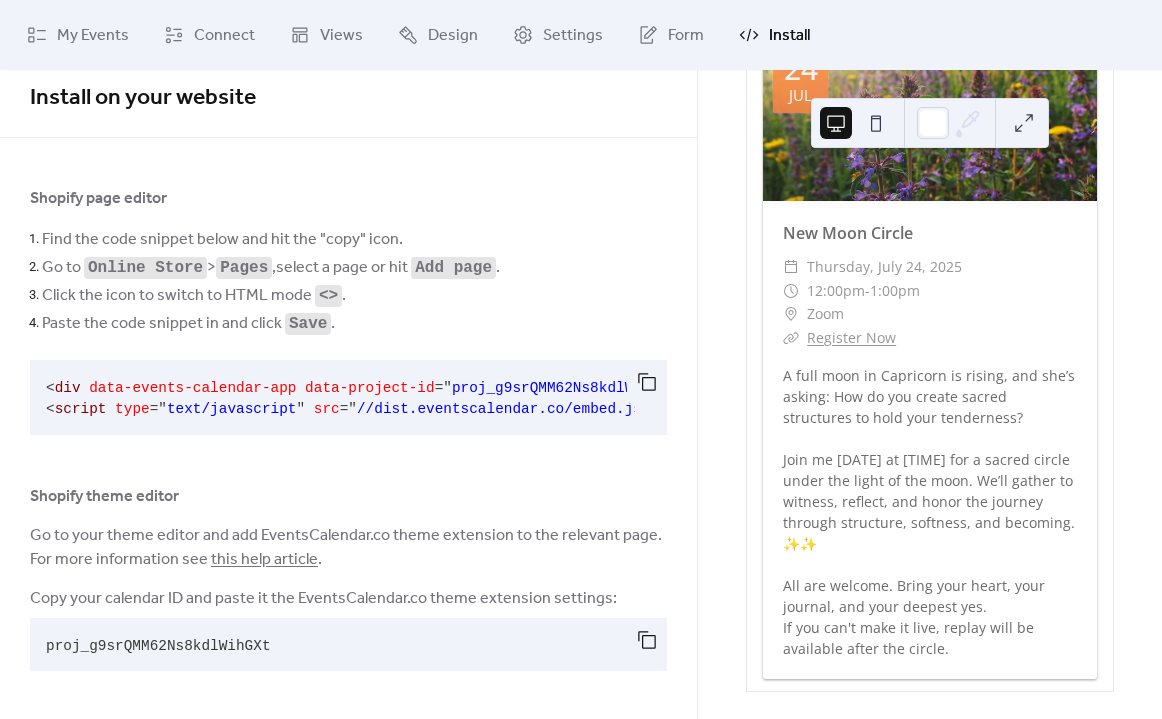 scroll, scrollTop: 19, scrollLeft: 0, axis: vertical 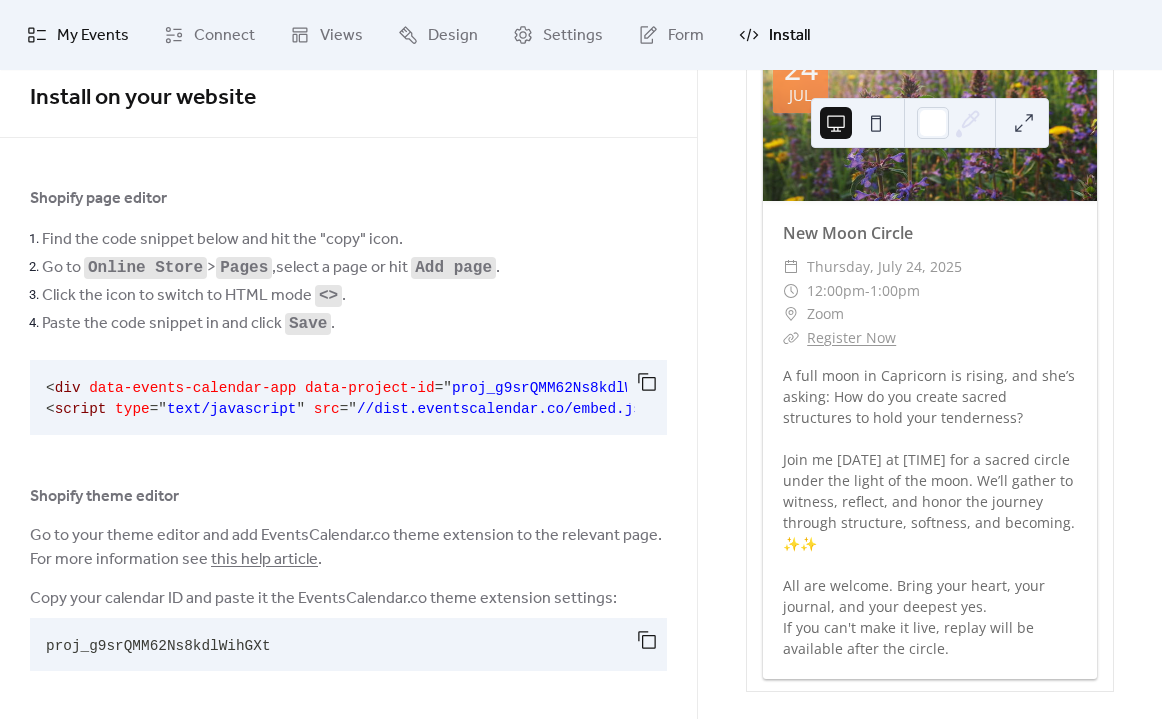 click on "My Events" at bounding box center [93, 36] 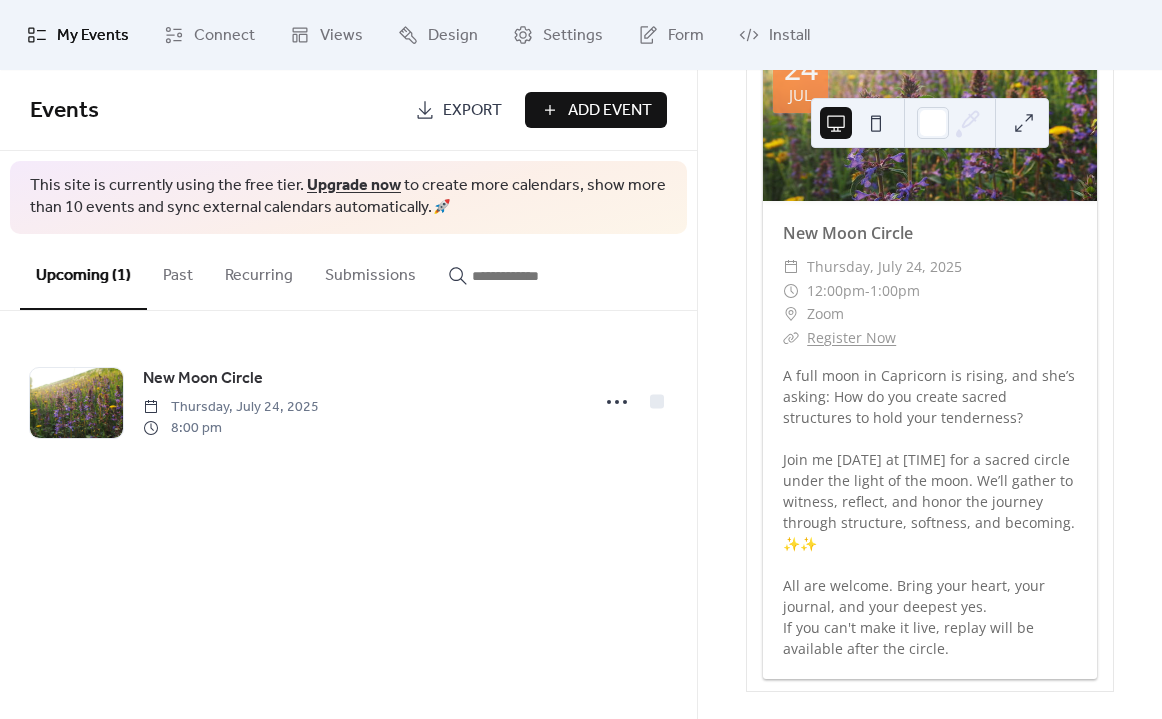scroll, scrollTop: 228, scrollLeft: 0, axis: vertical 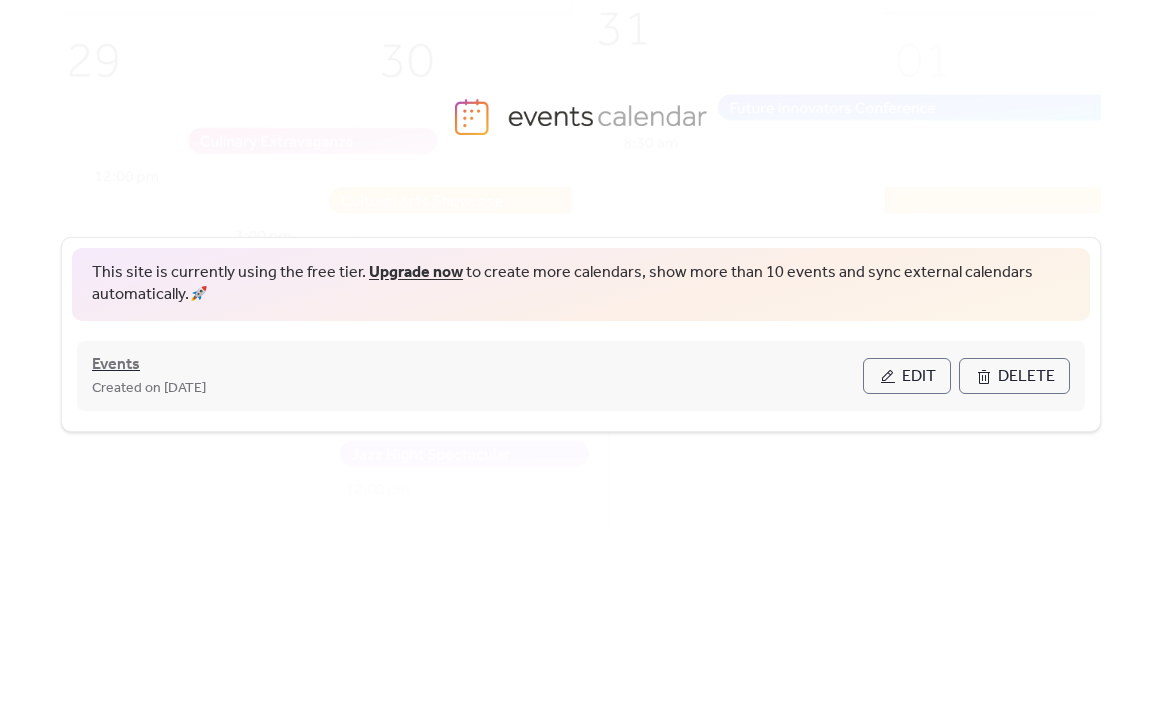 click on "Events" at bounding box center (116, 365) 